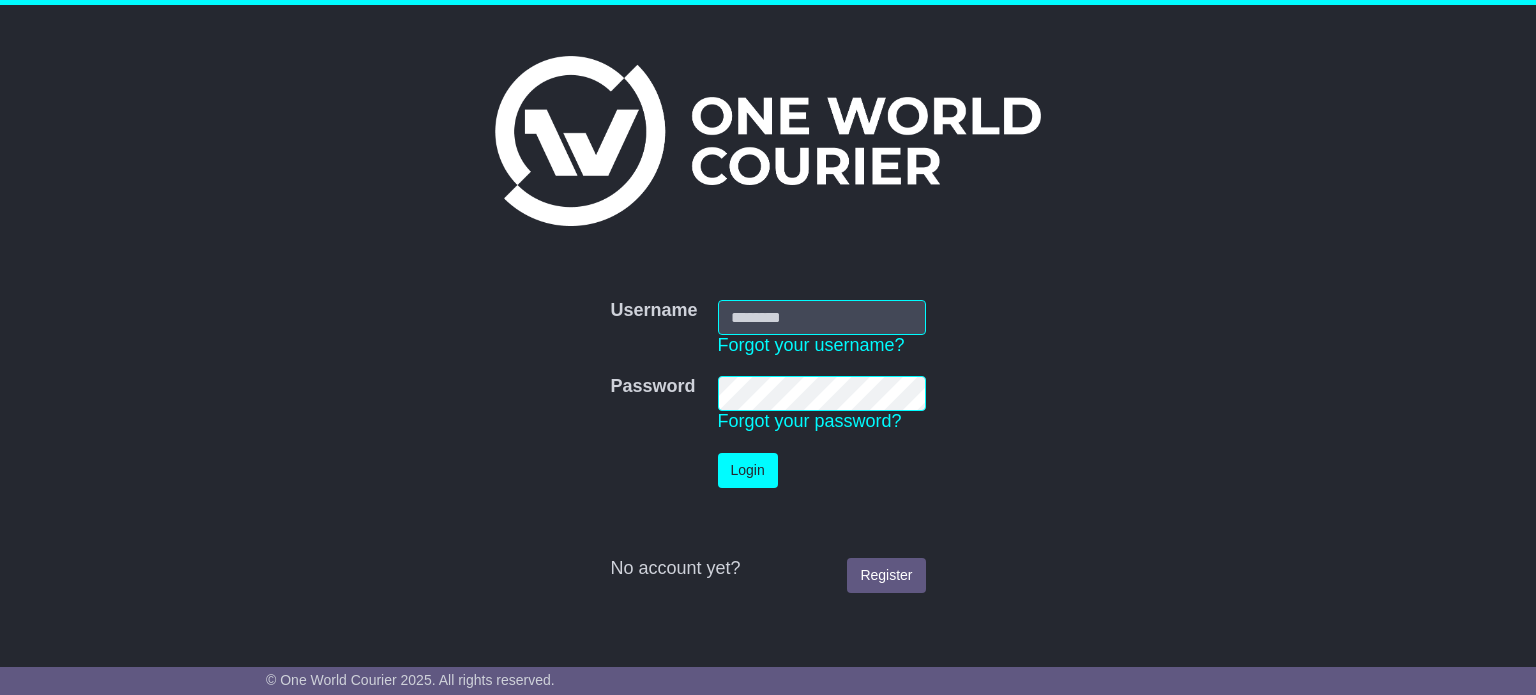 scroll, scrollTop: 0, scrollLeft: 0, axis: both 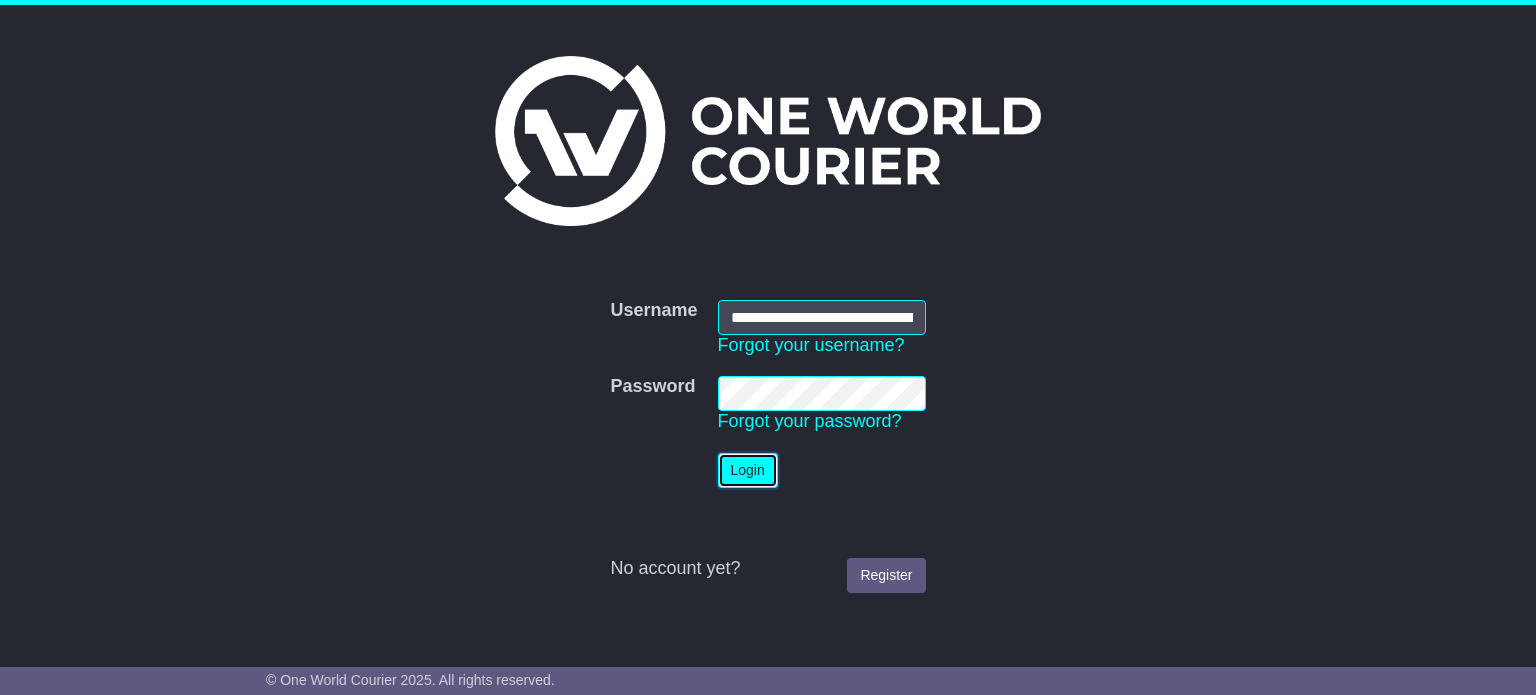 click on "Login" at bounding box center (748, 470) 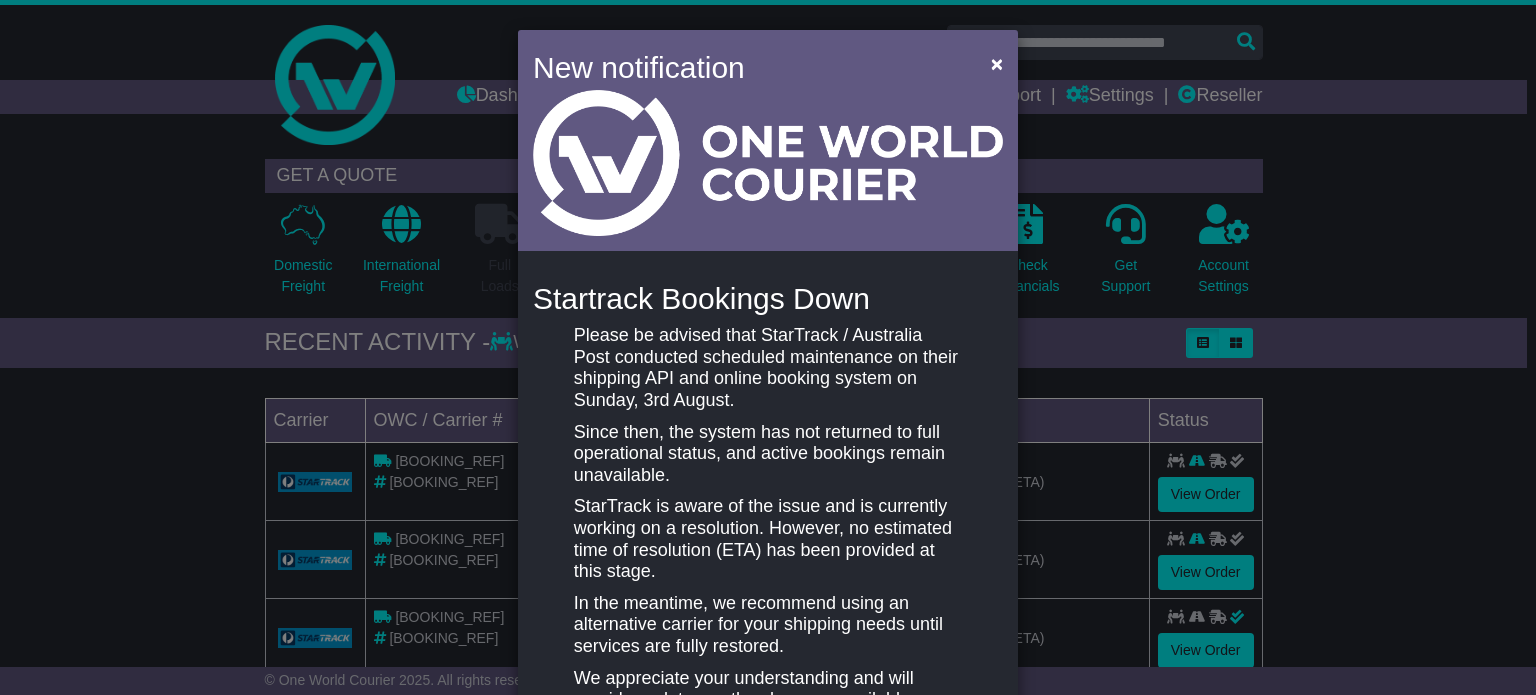 scroll, scrollTop: 0, scrollLeft: 0, axis: both 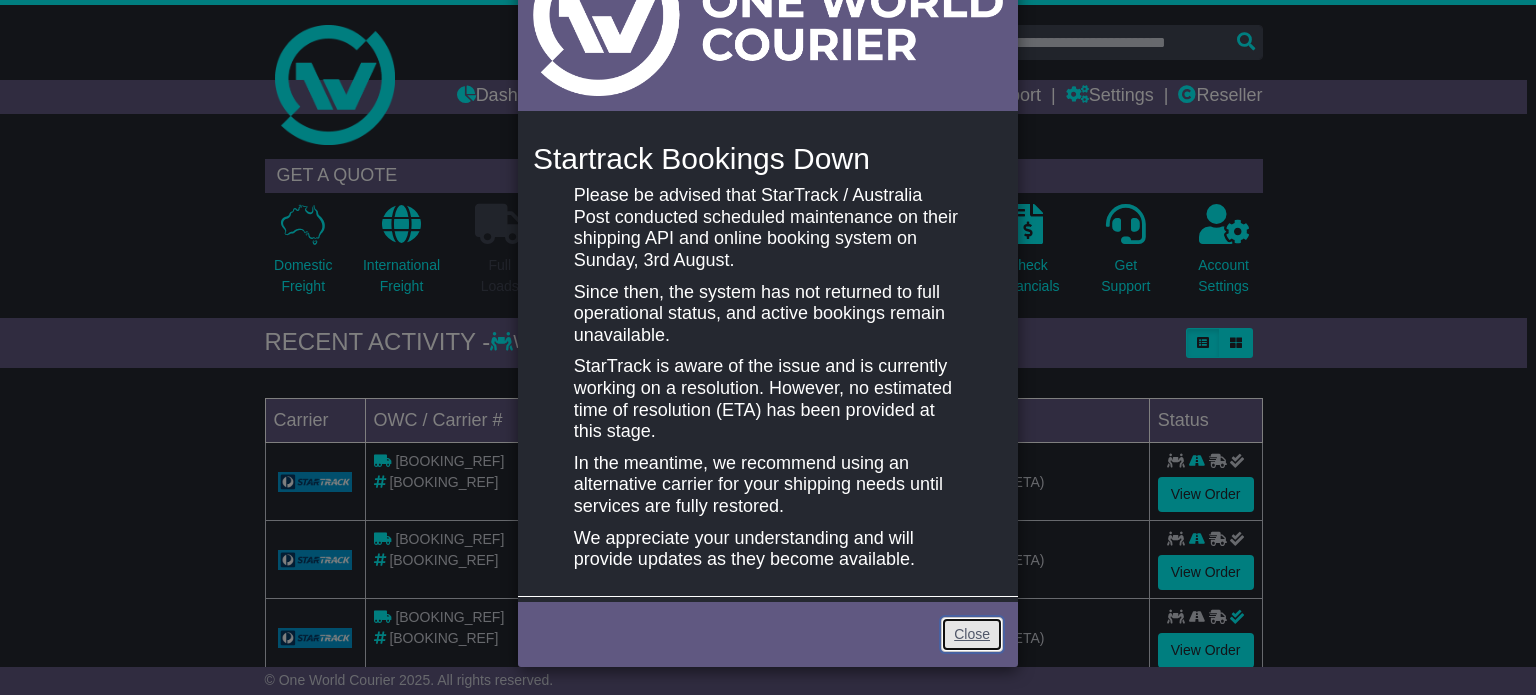 click on "Close" at bounding box center (972, 634) 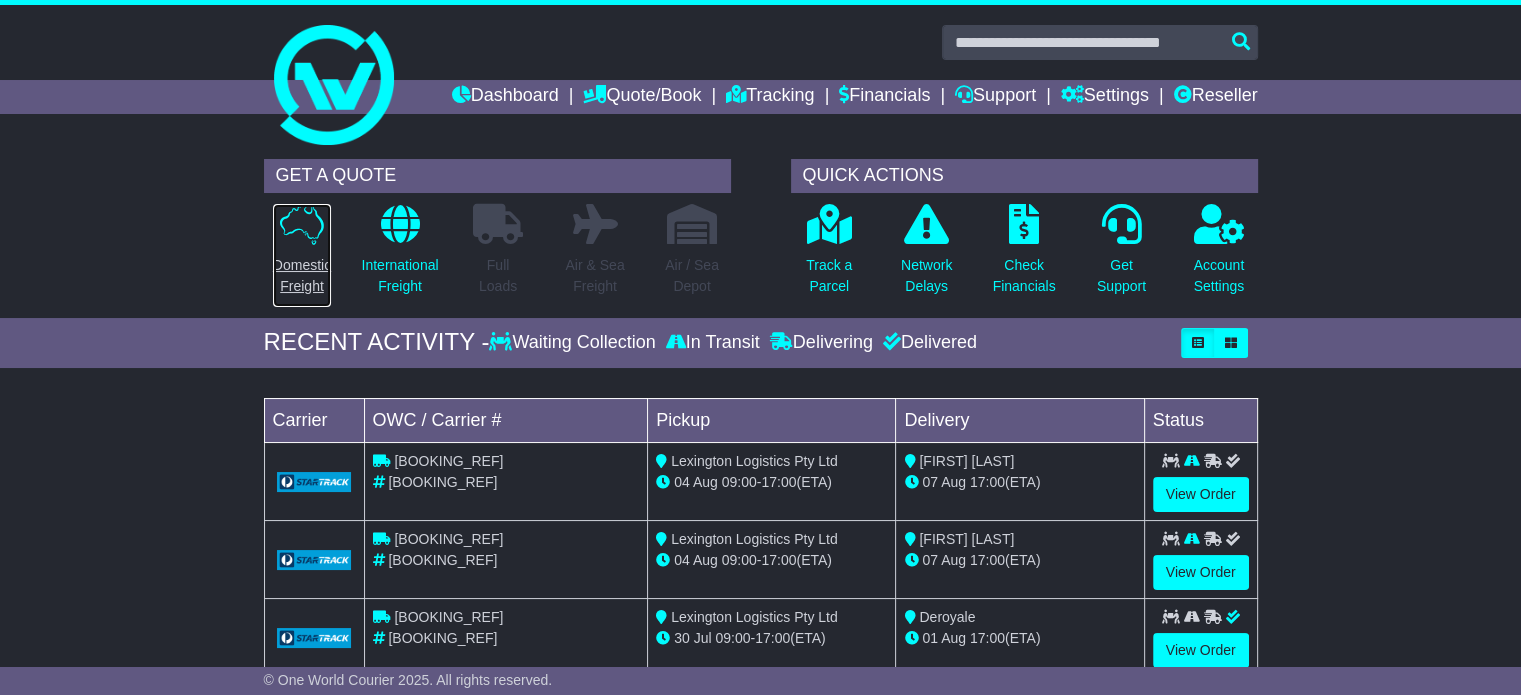 click on "Domestic Freight" at bounding box center [302, 255] 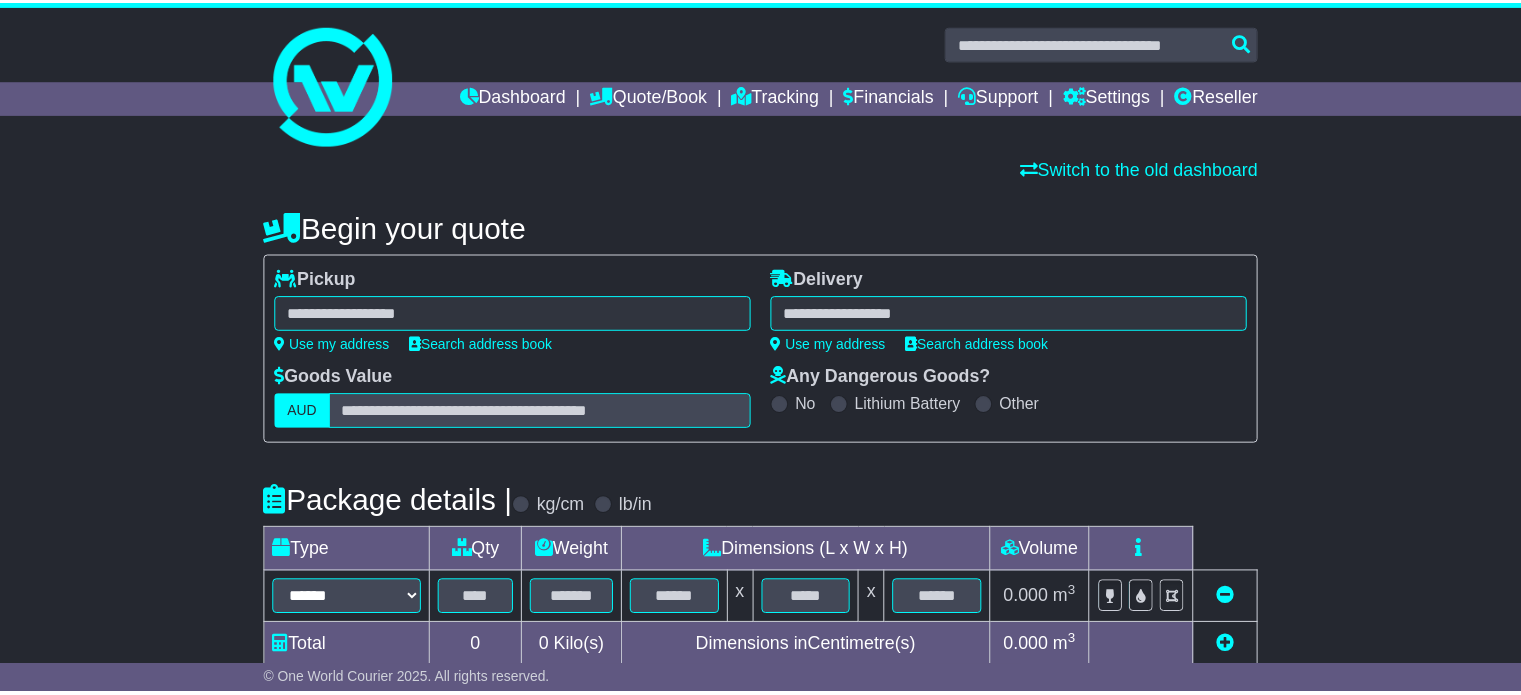 scroll, scrollTop: 0, scrollLeft: 0, axis: both 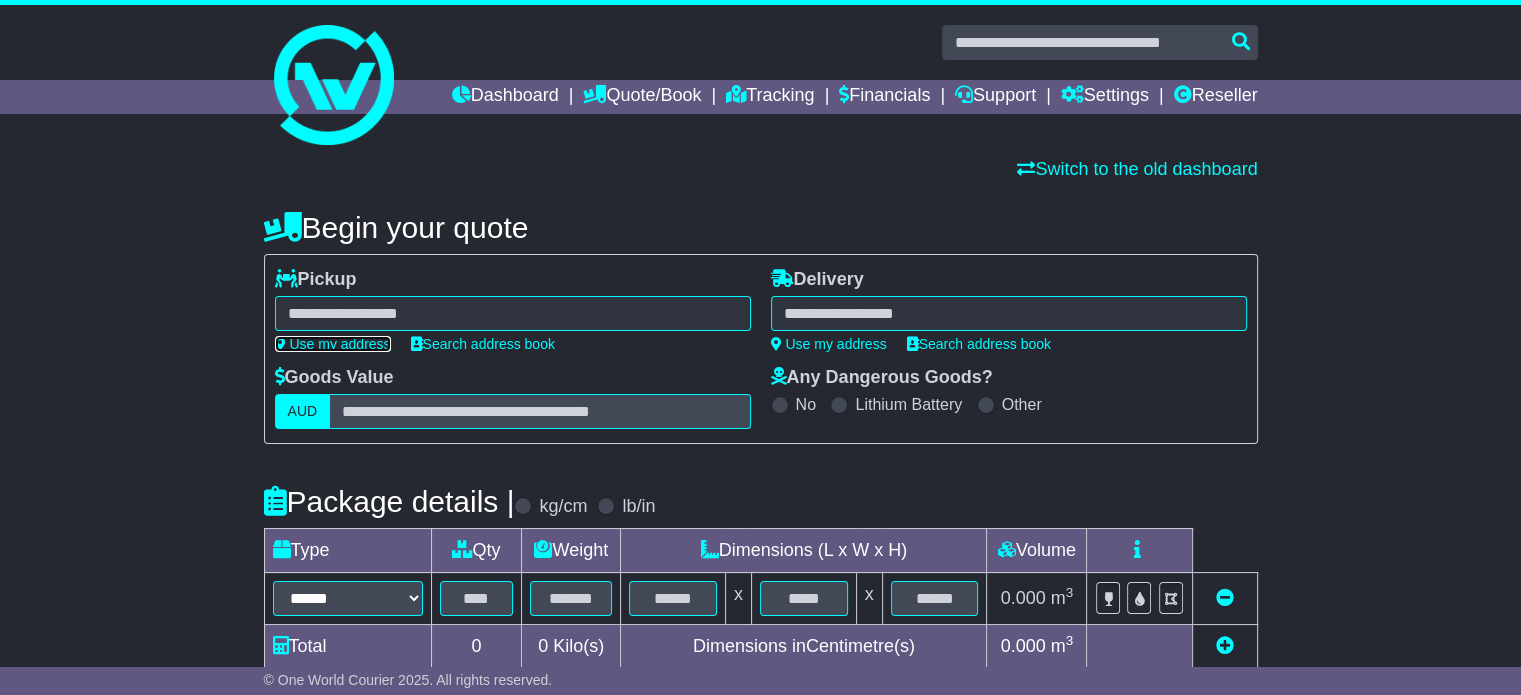 click on "Use my address" at bounding box center [333, 344] 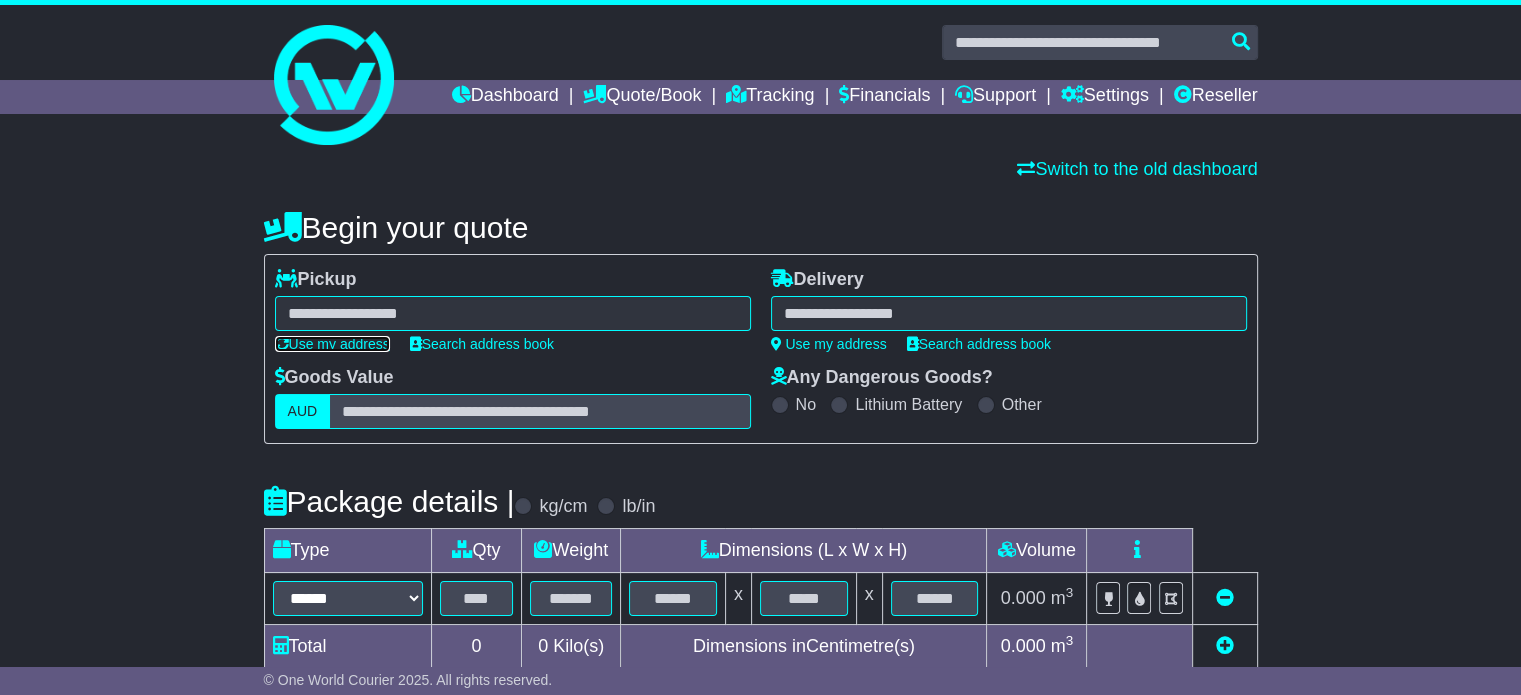 type on "**********" 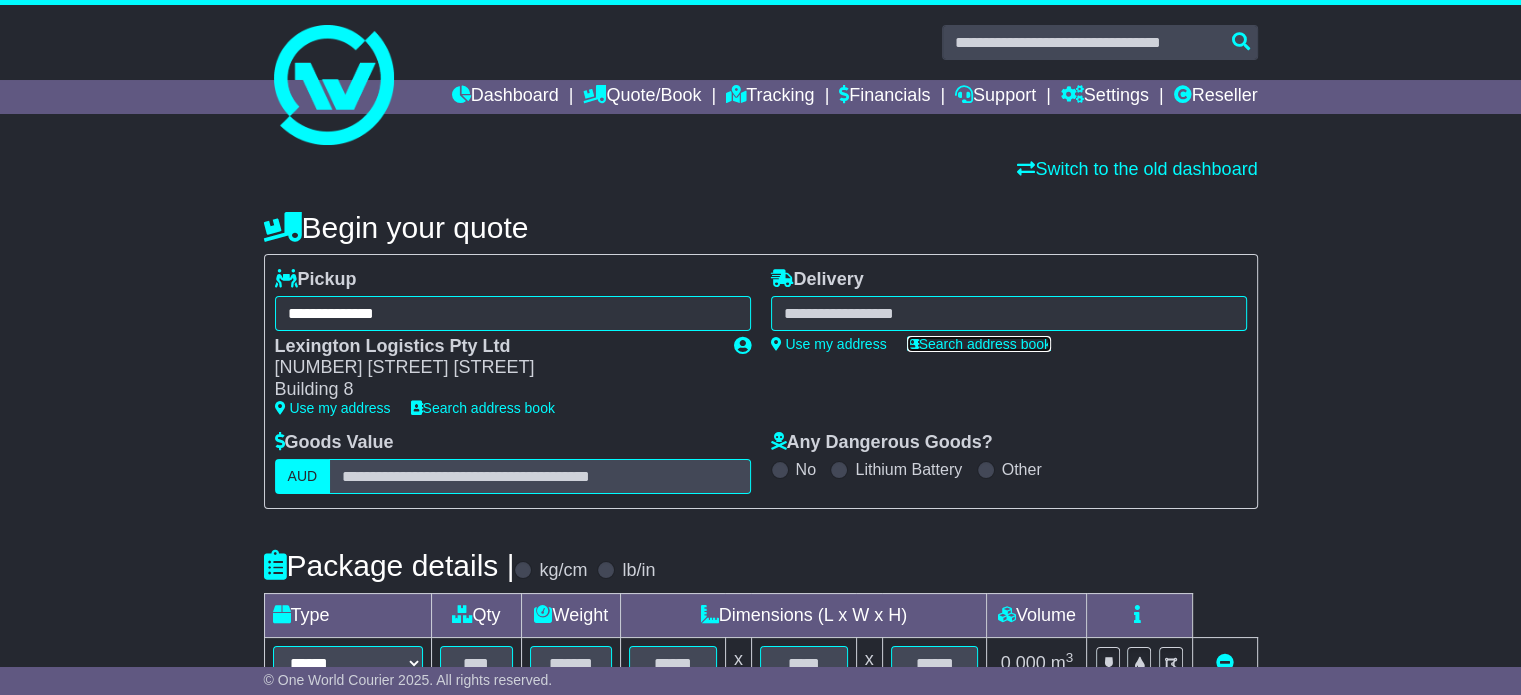 click on "Search address book" at bounding box center [979, 344] 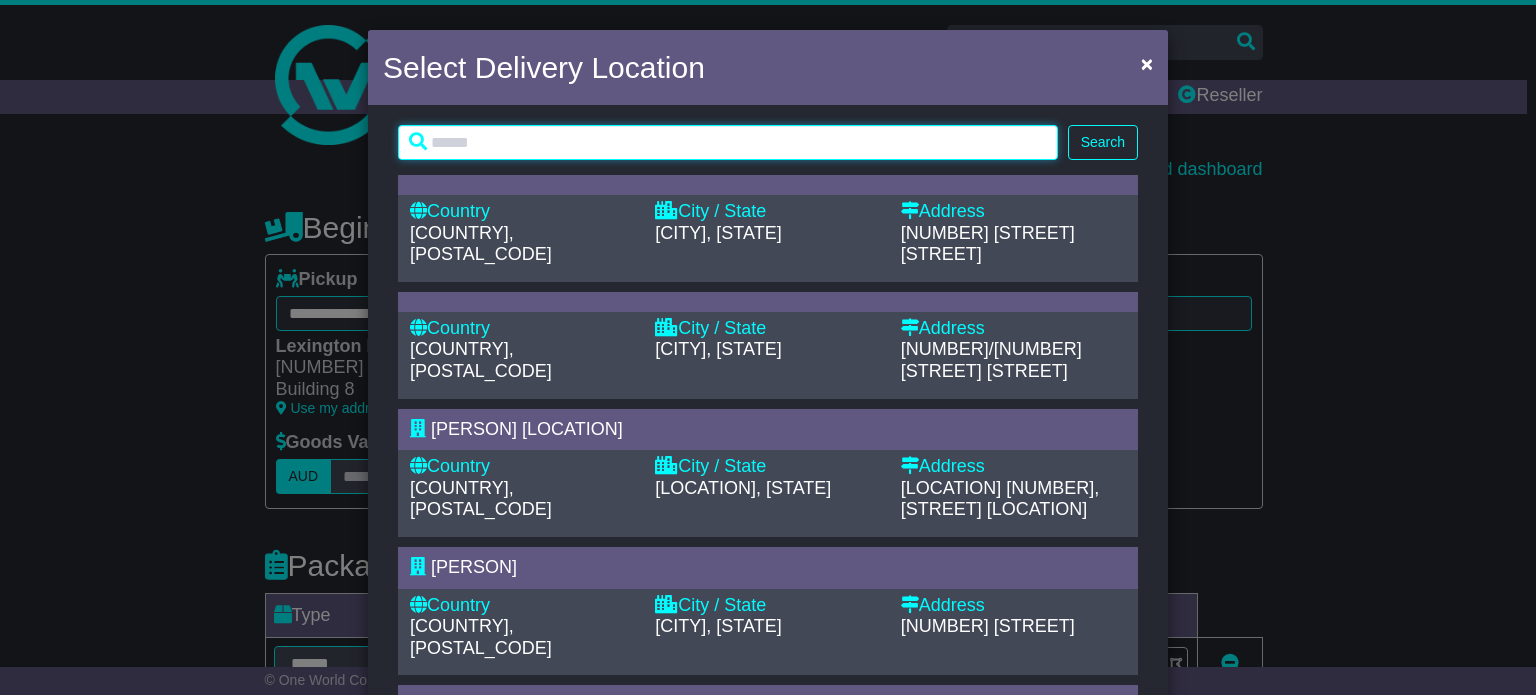 click at bounding box center (728, 142) 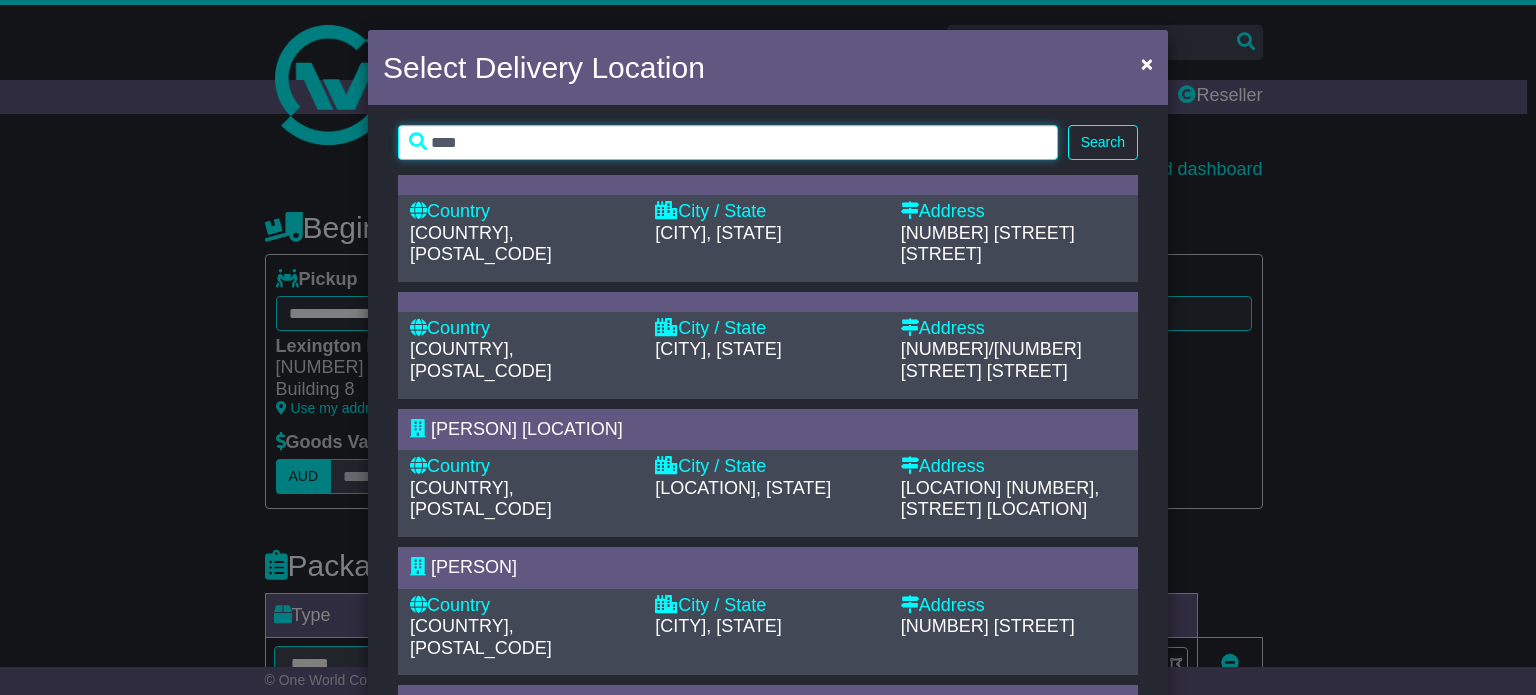 type on "****" 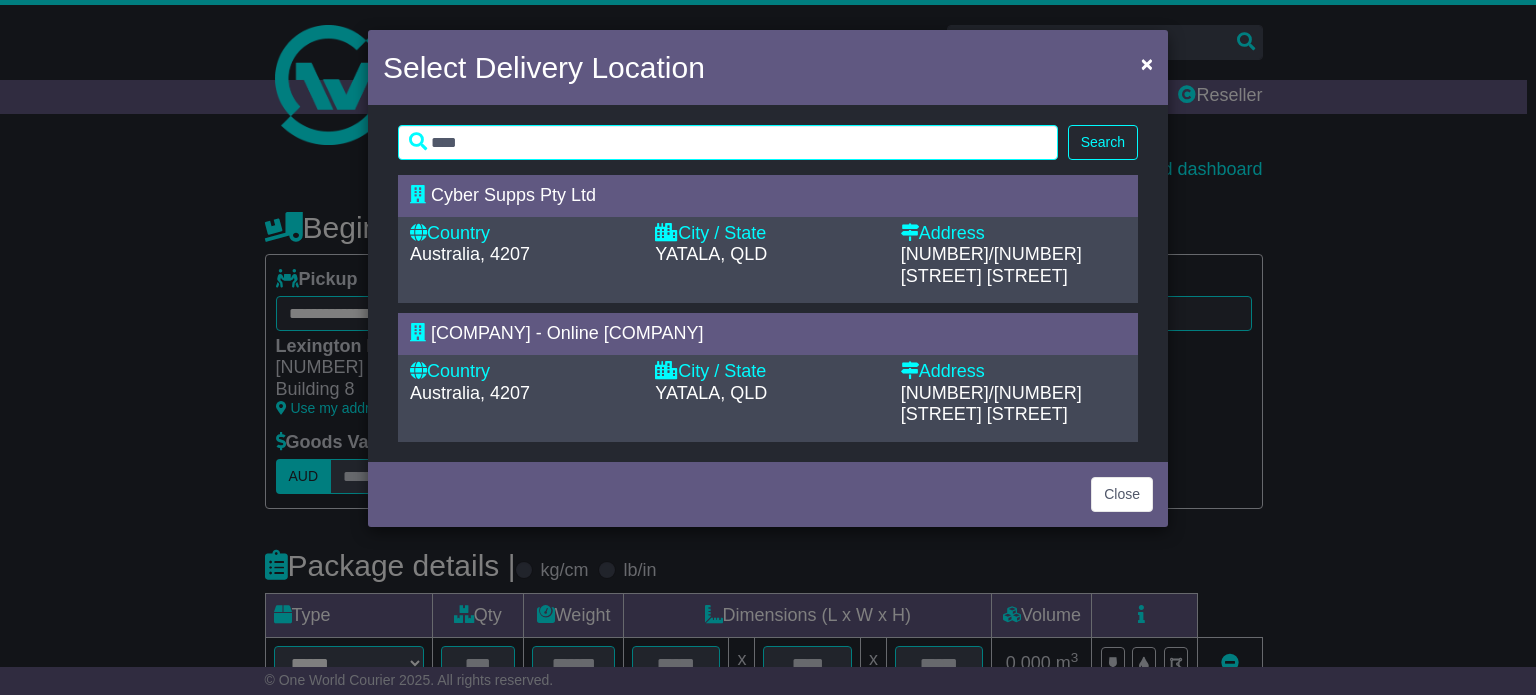 click on "[NUMBER]/[NUMBER] [STREET] [STREET]" at bounding box center [991, 265] 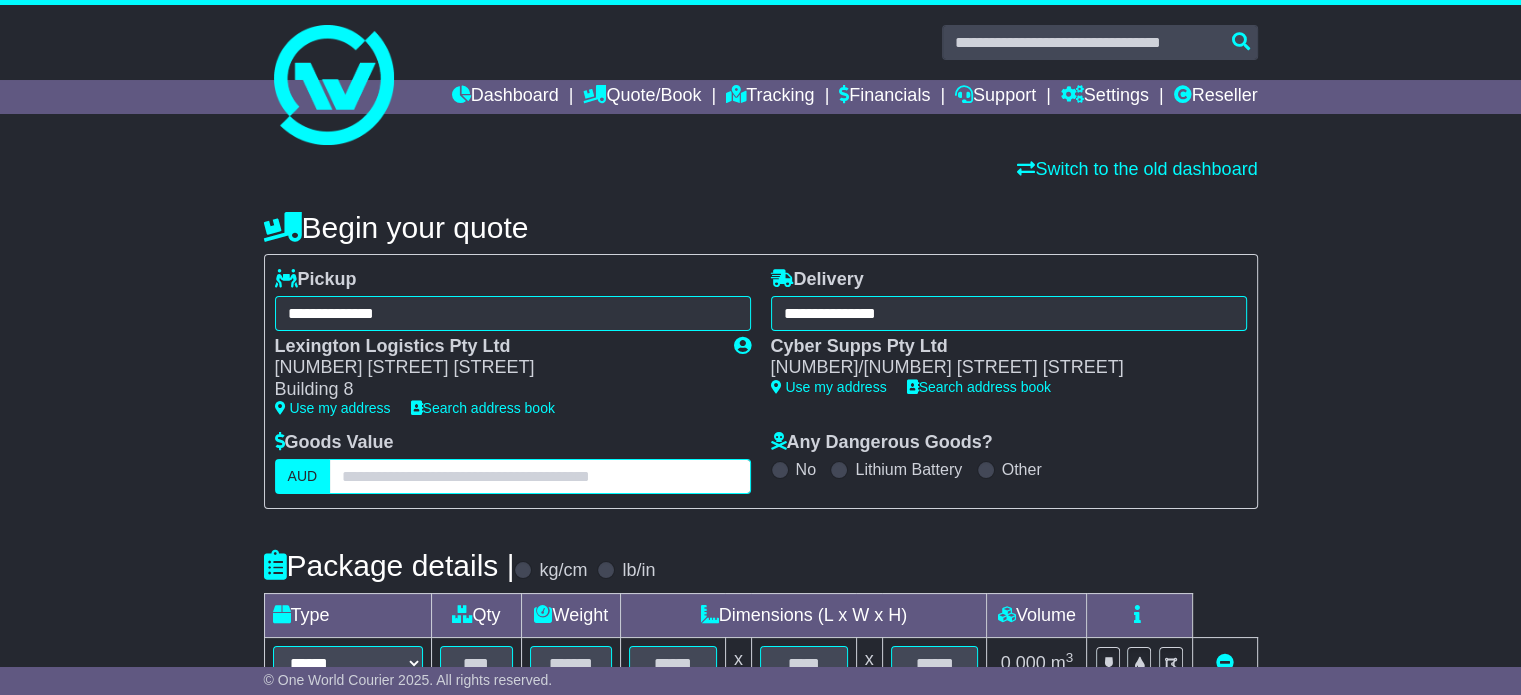 click at bounding box center (539, 476) 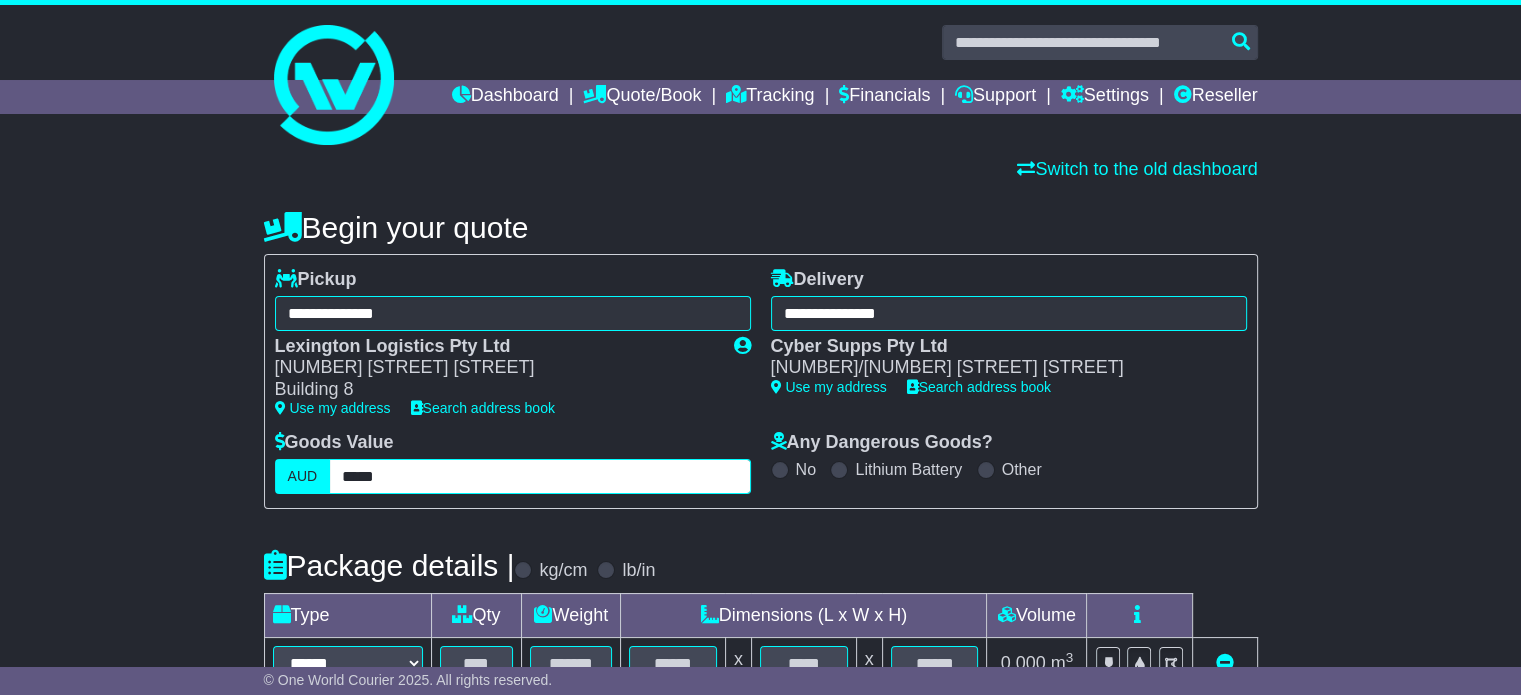 type on "*****" 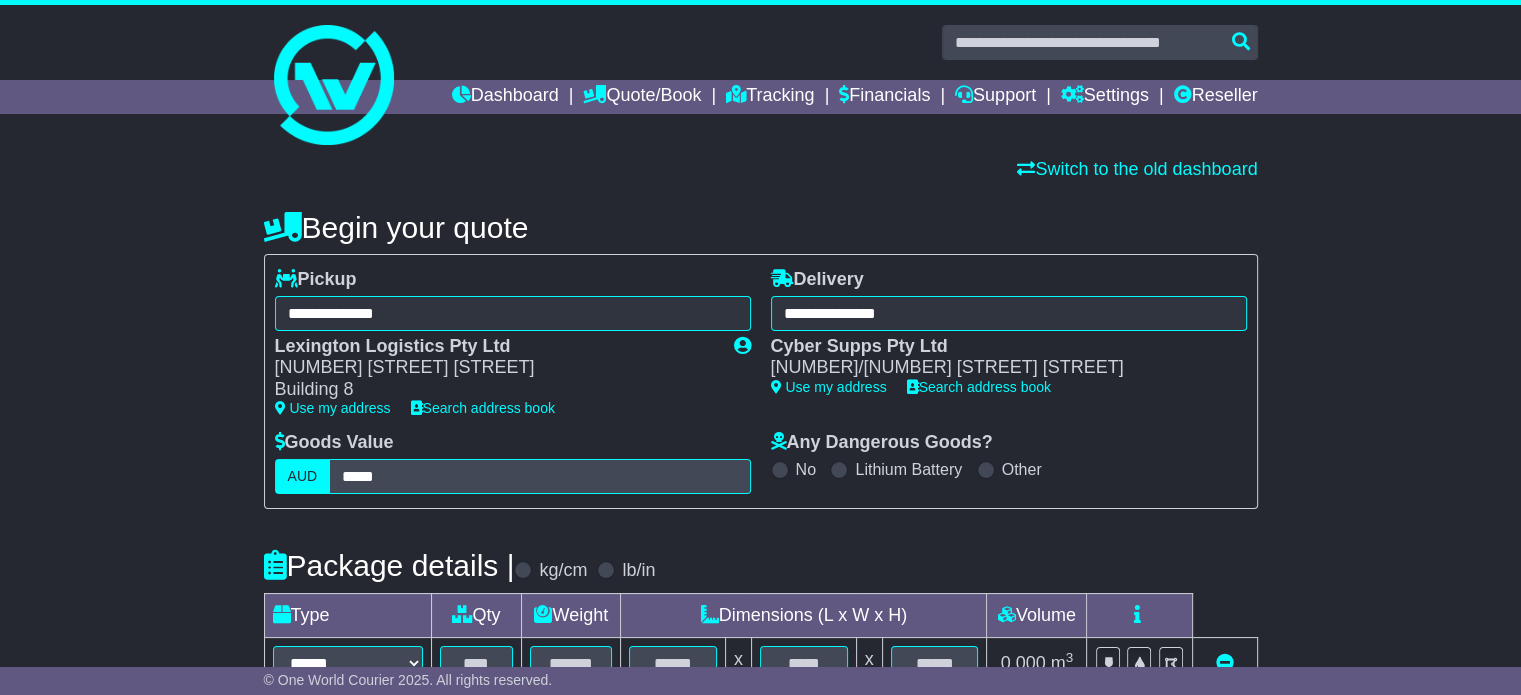 click on "**********" at bounding box center (760, 636) 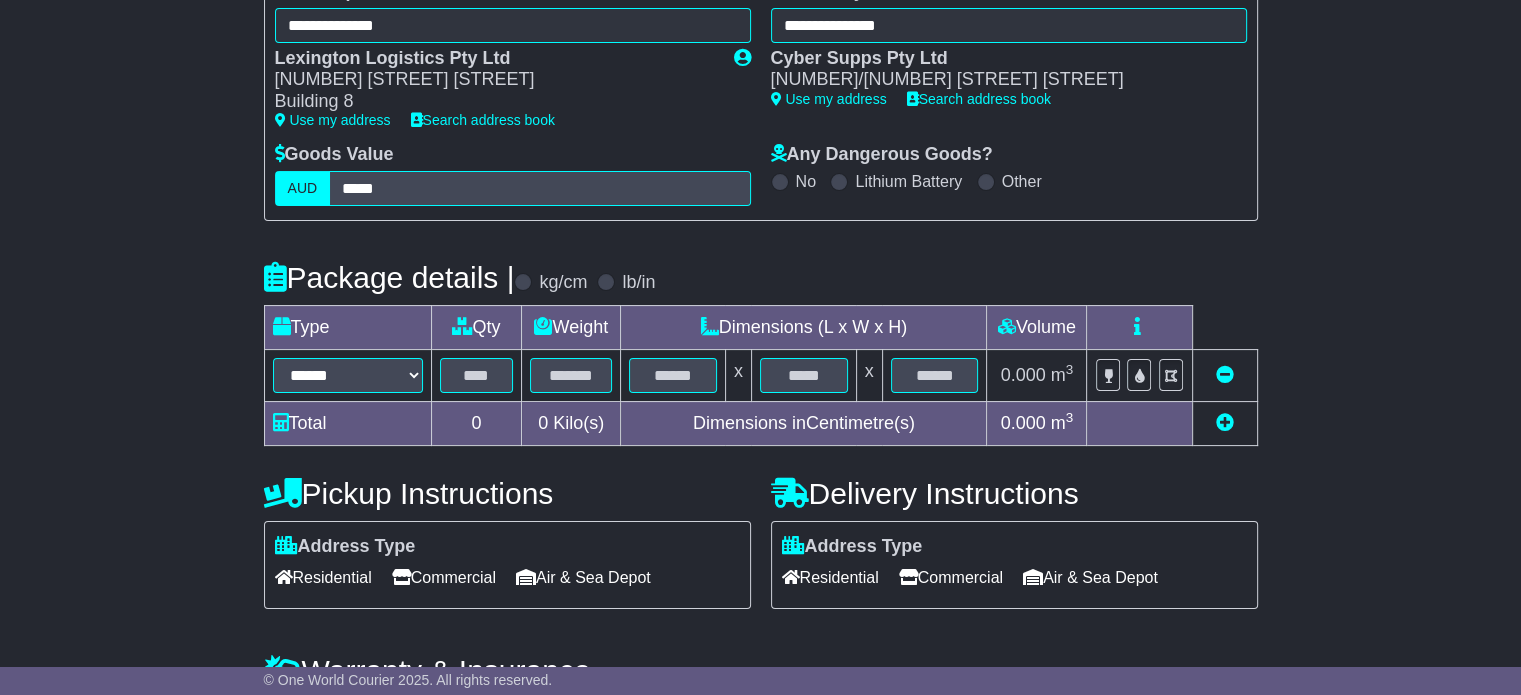 scroll, scrollTop: 300, scrollLeft: 0, axis: vertical 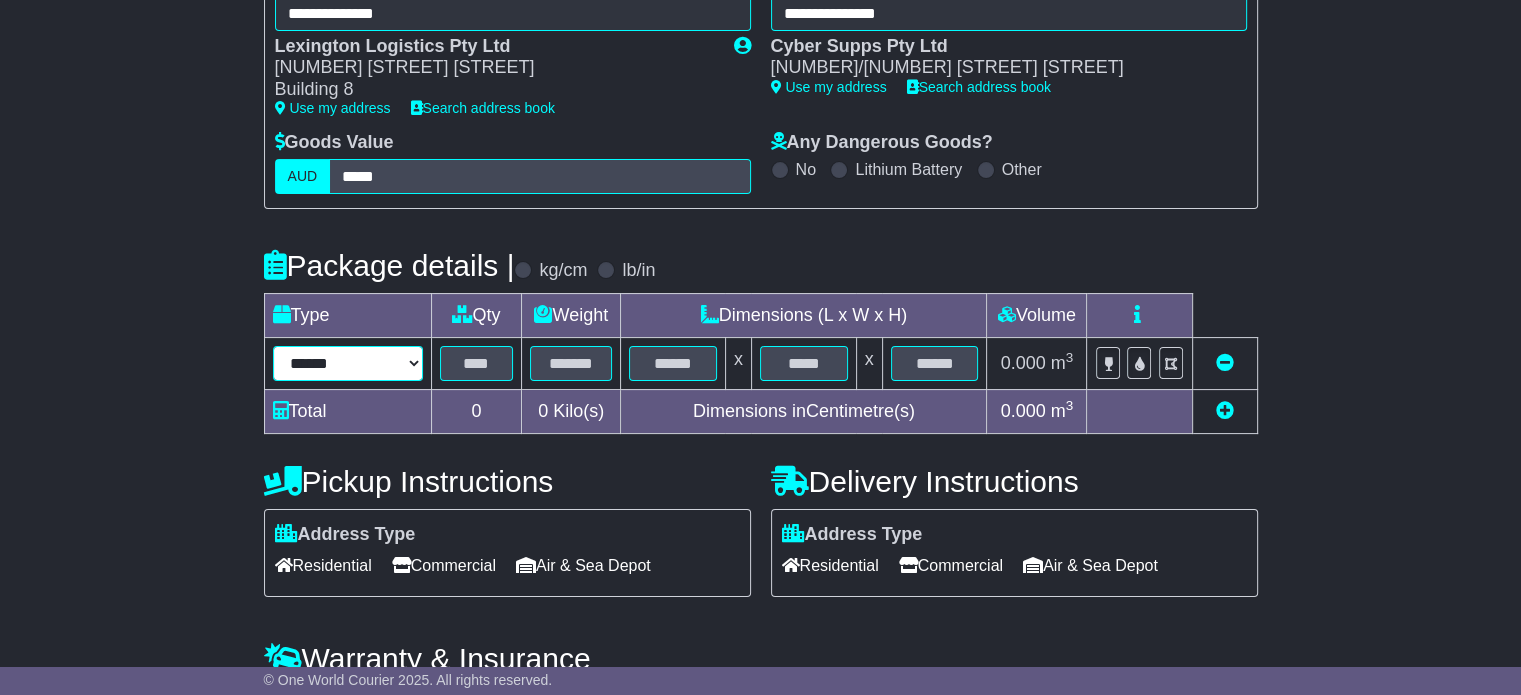 click on "****** ****** *** ******** ***** **** **** ****** *** *******" at bounding box center [348, 363] 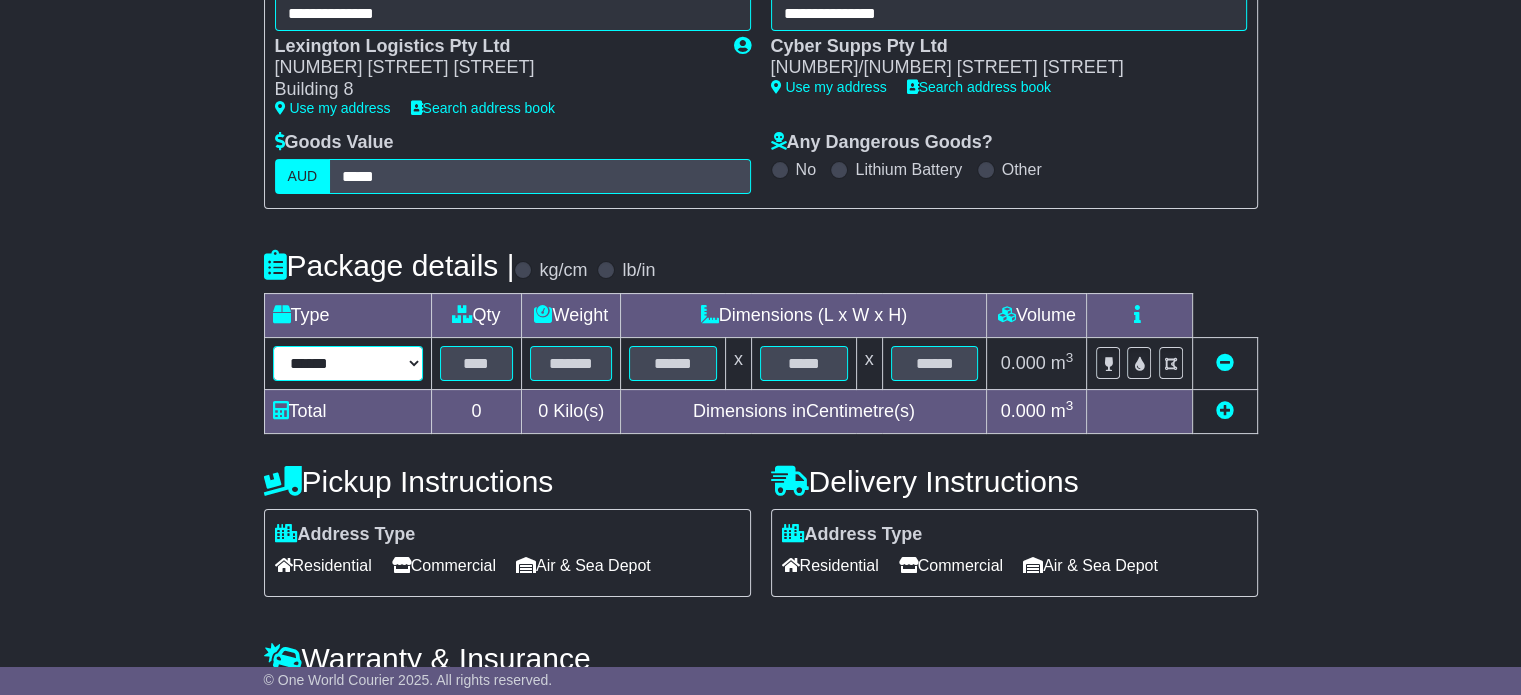 select on "****" 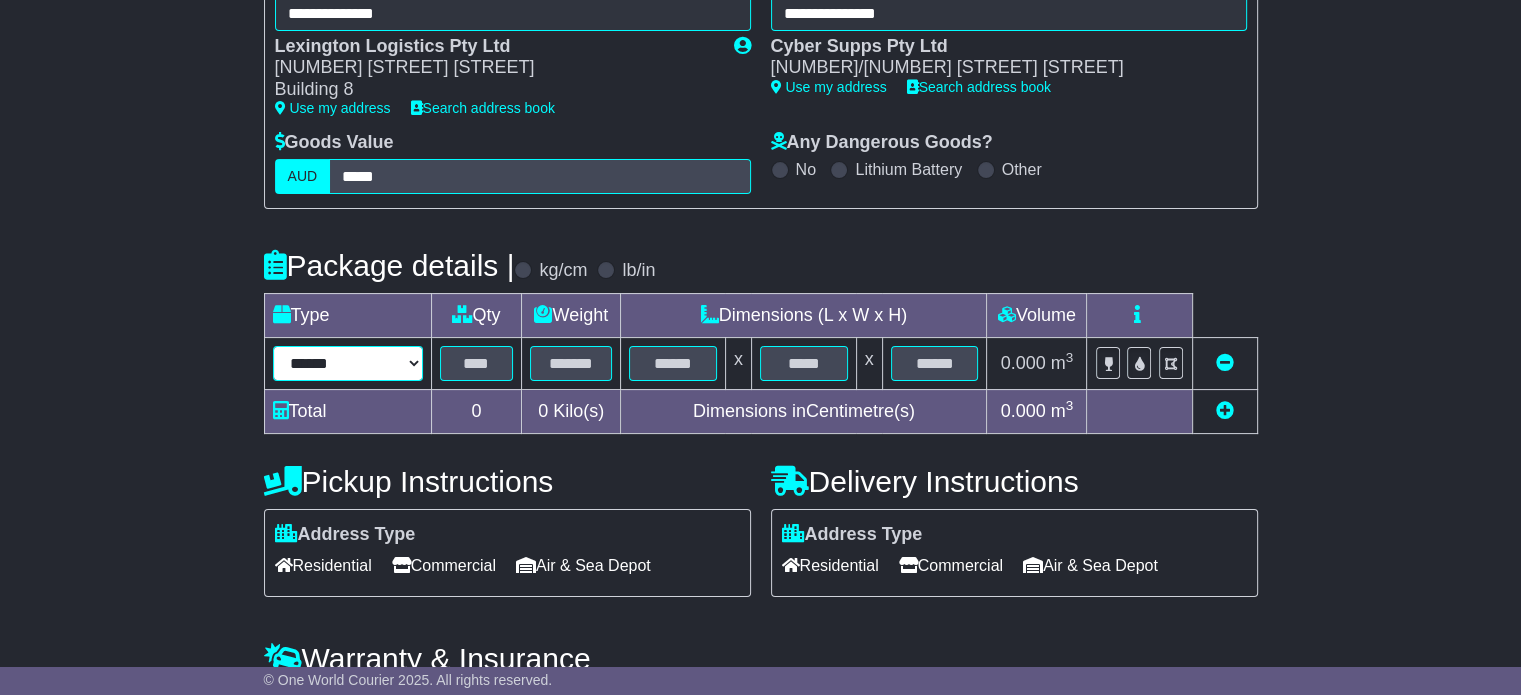 click on "****** ****** *** ******** ***** **** **** ****** *** *******" at bounding box center [348, 363] 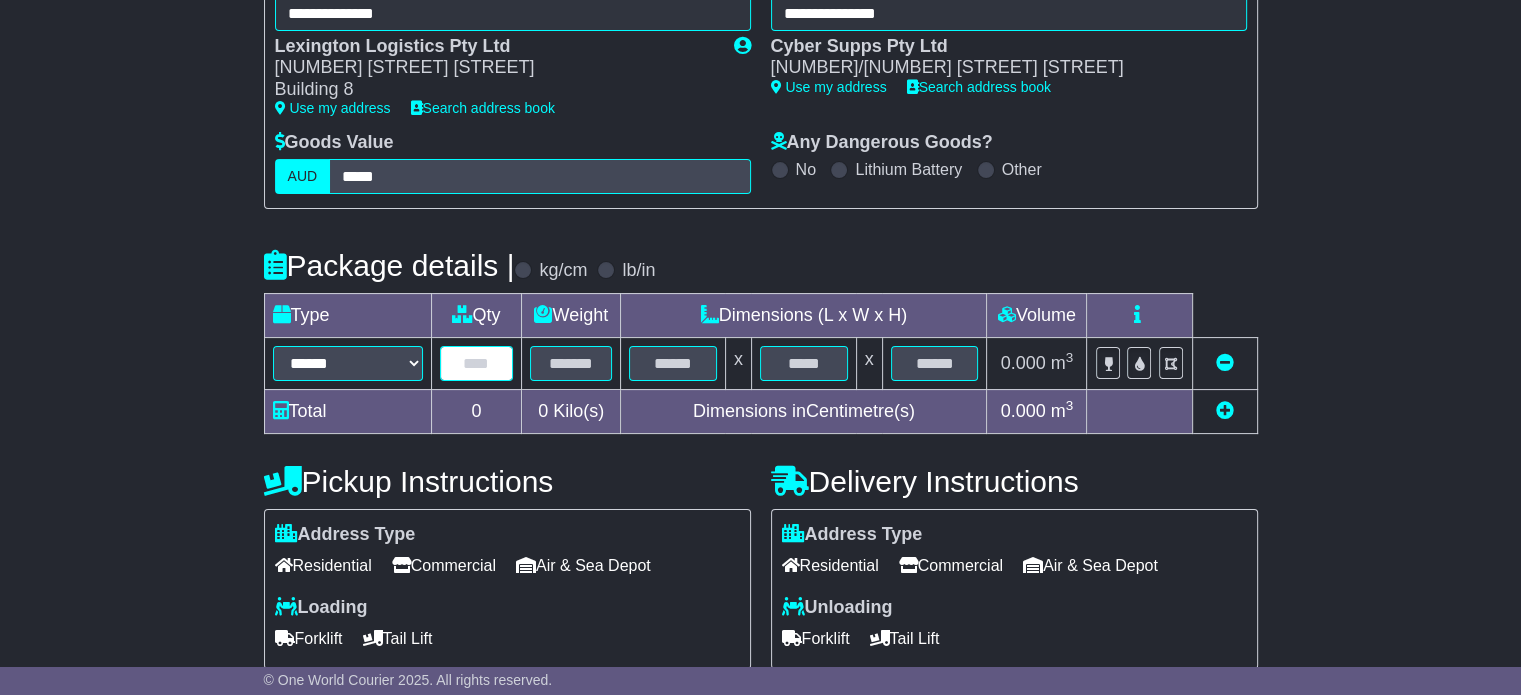 click at bounding box center [477, 363] 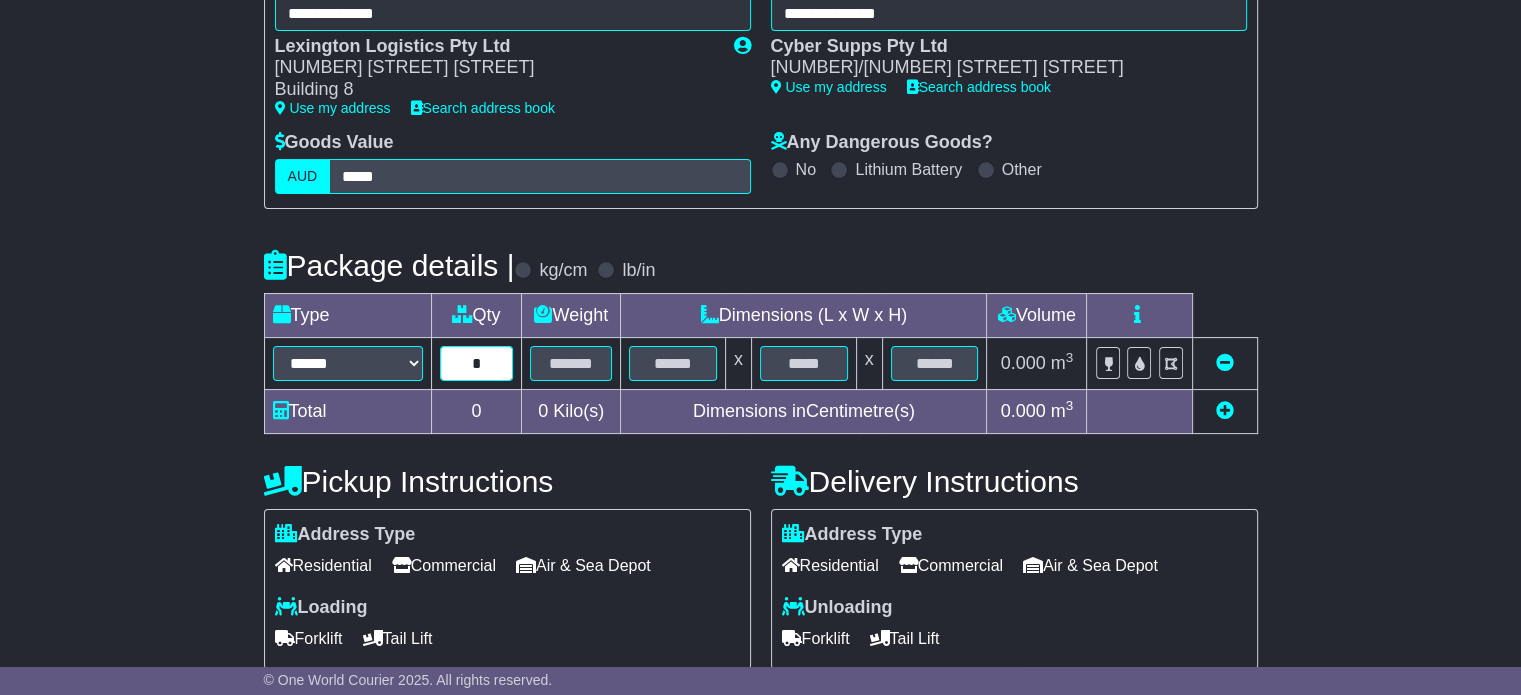 type on "*" 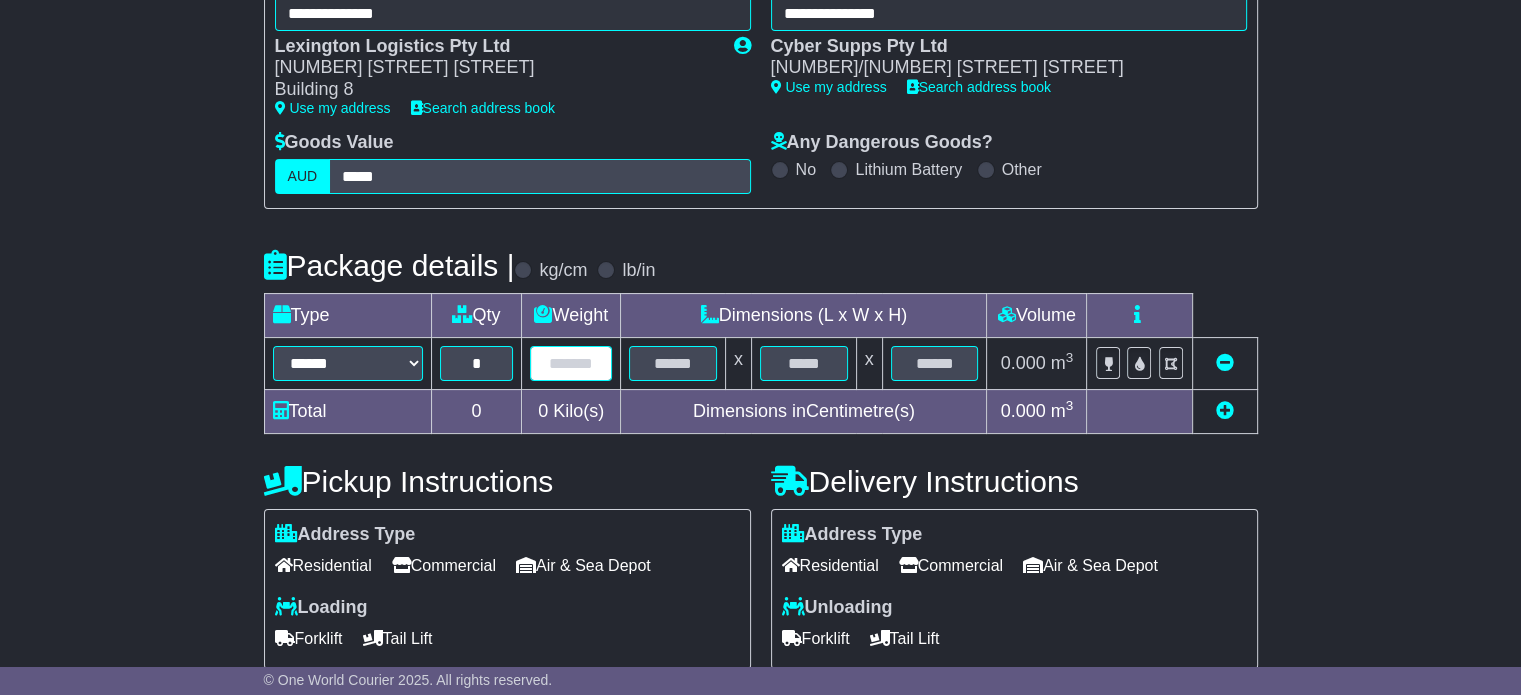 click at bounding box center [571, 363] 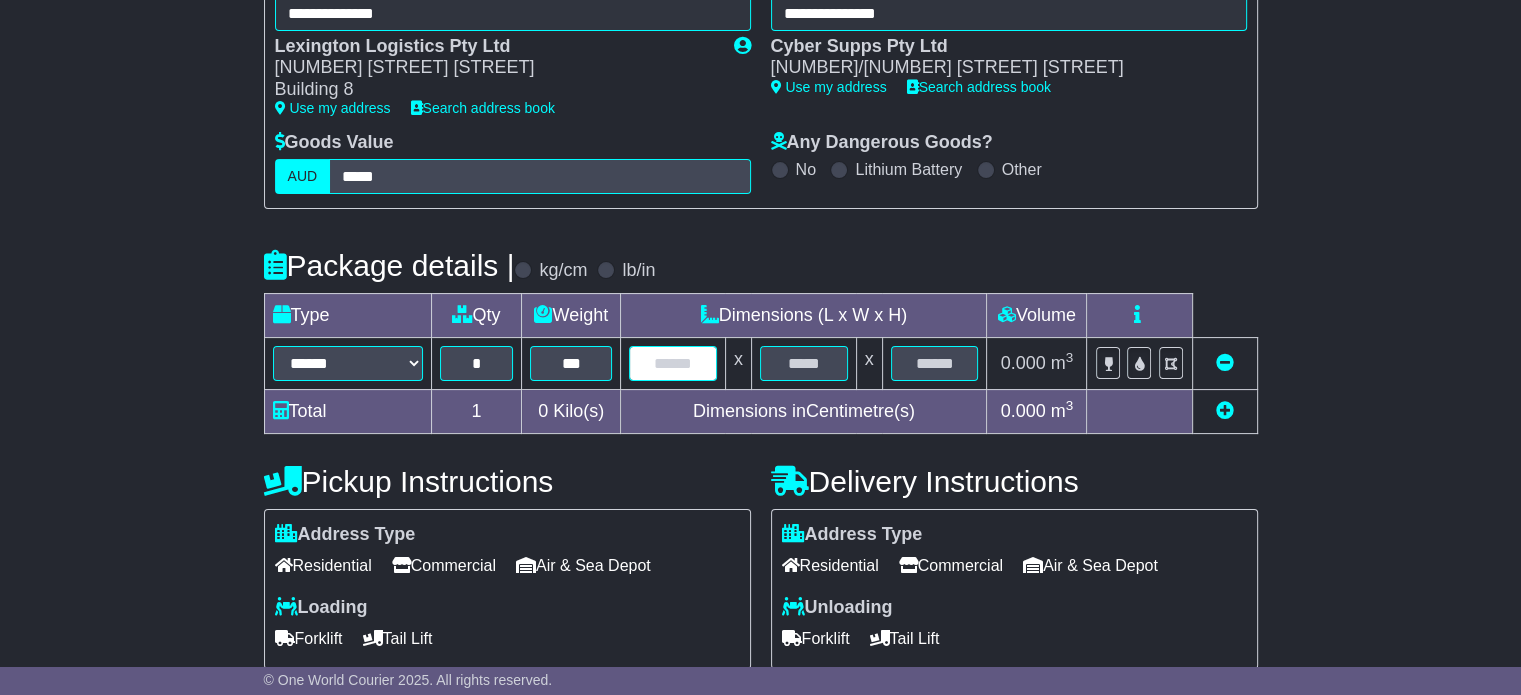 click at bounding box center (673, 363) 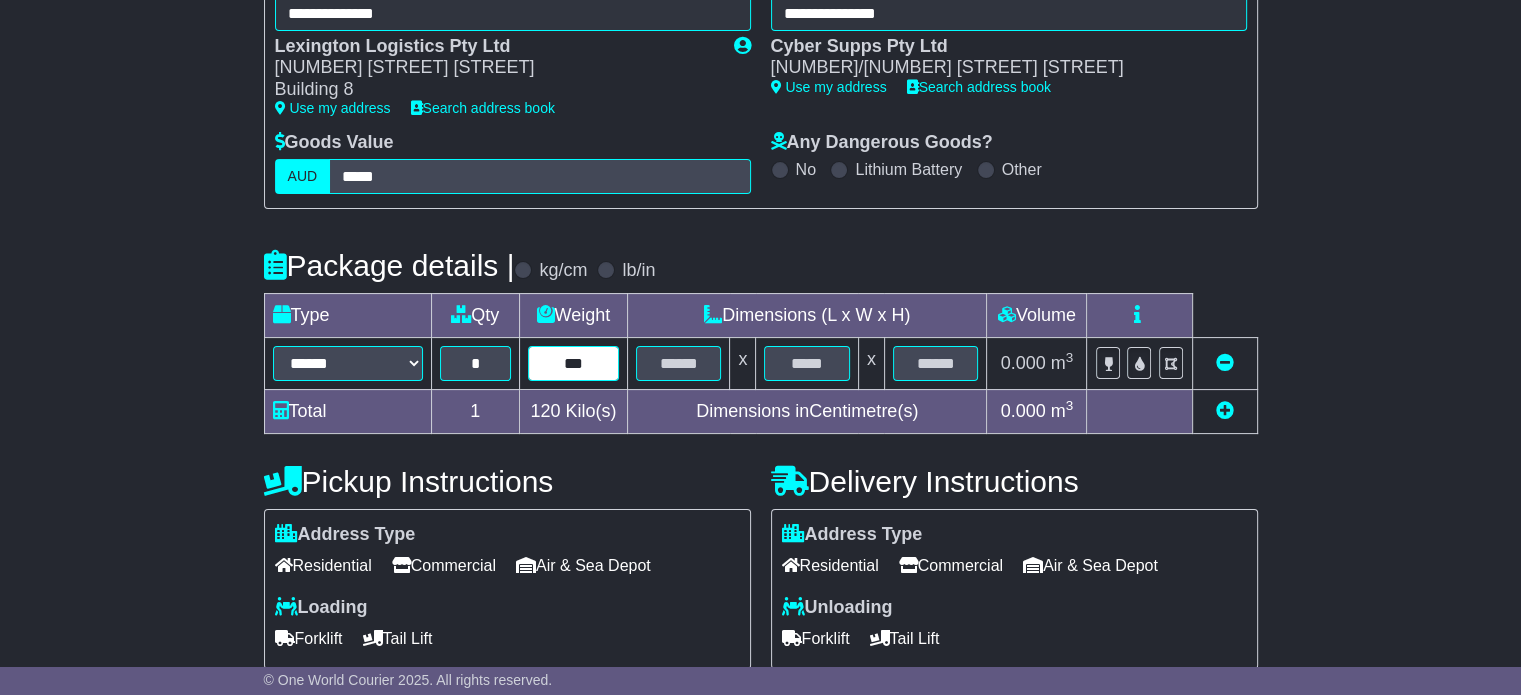 click on "***" at bounding box center (573, 363) 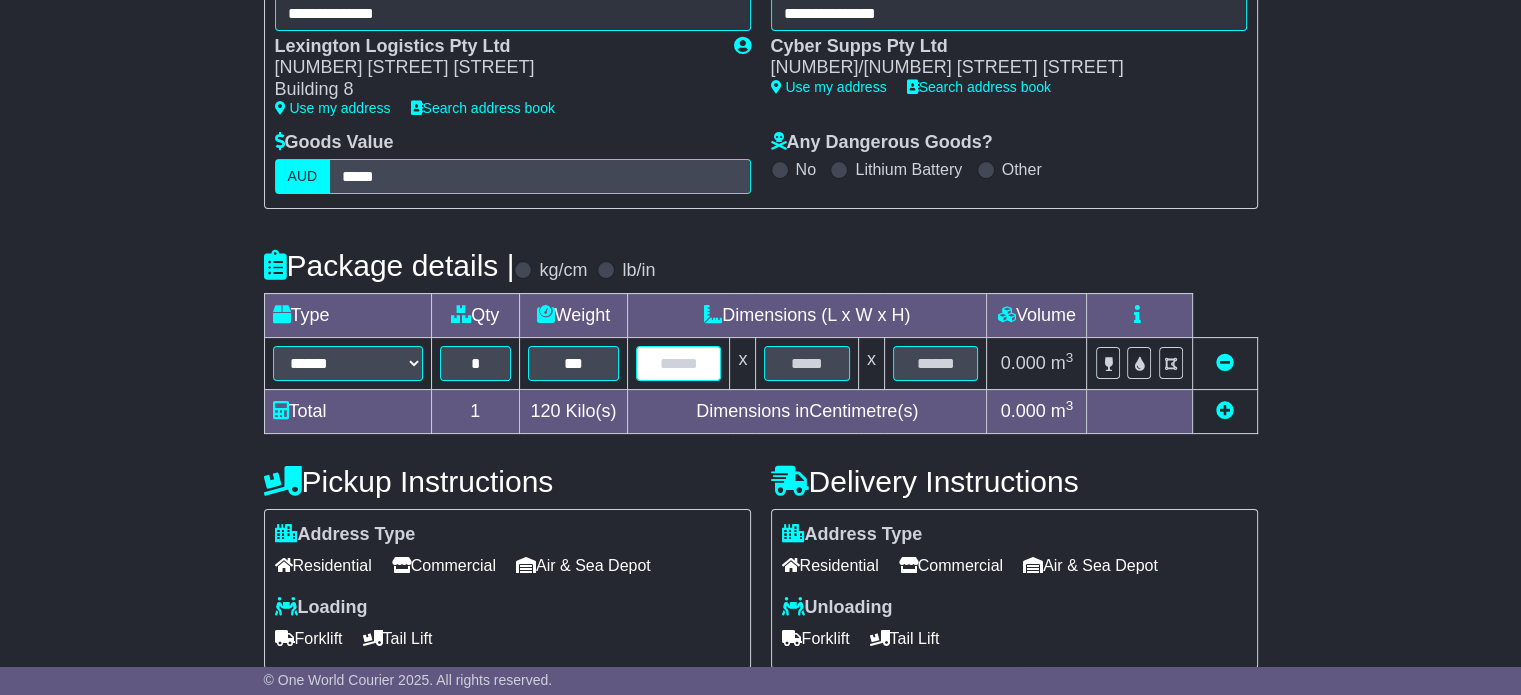 click at bounding box center [678, 363] 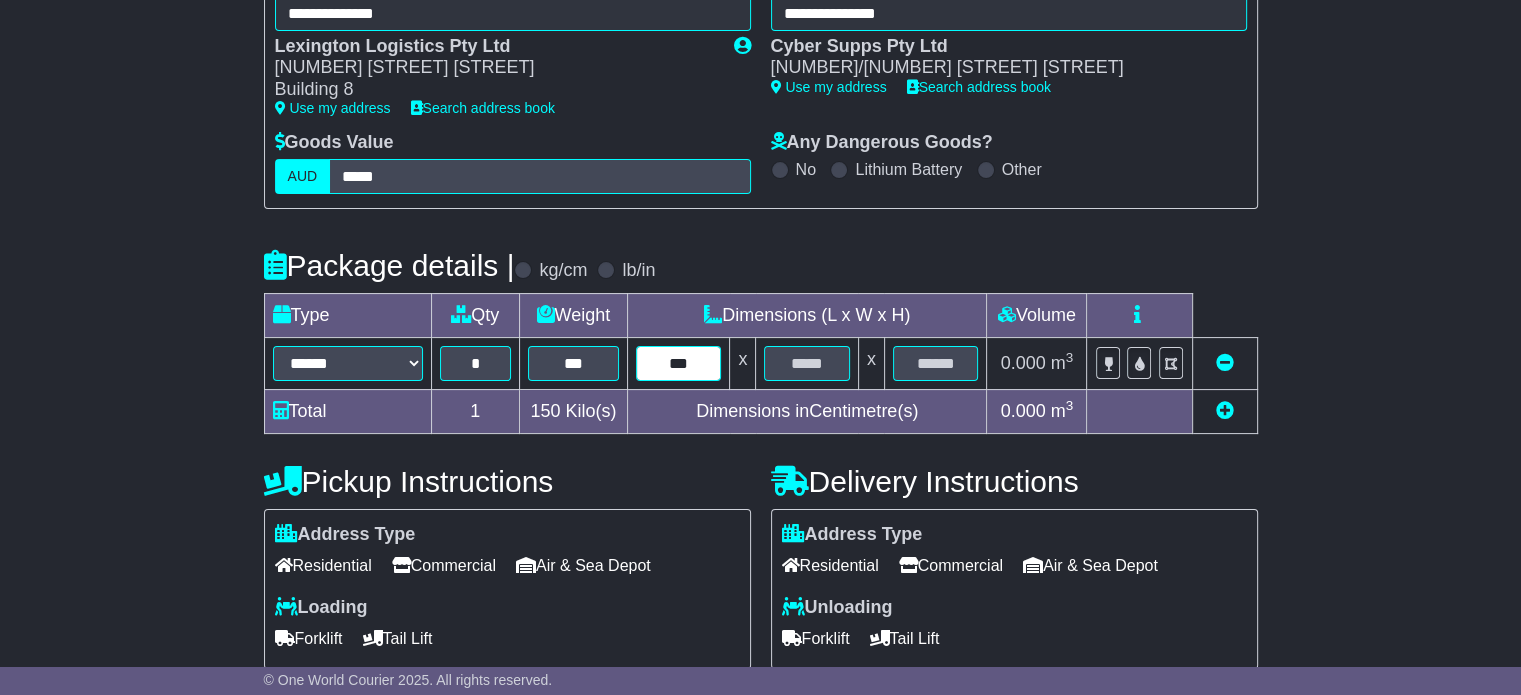 type on "***" 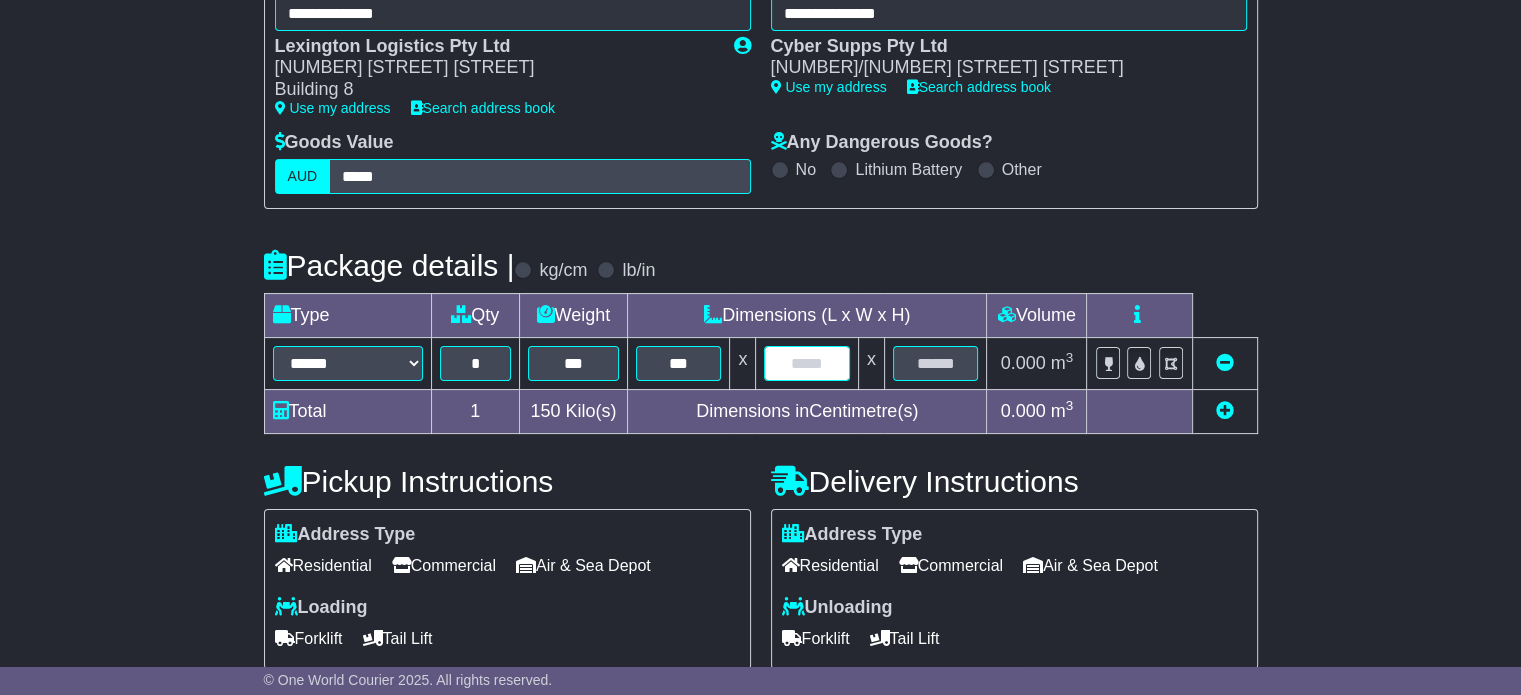 click at bounding box center [806, 363] 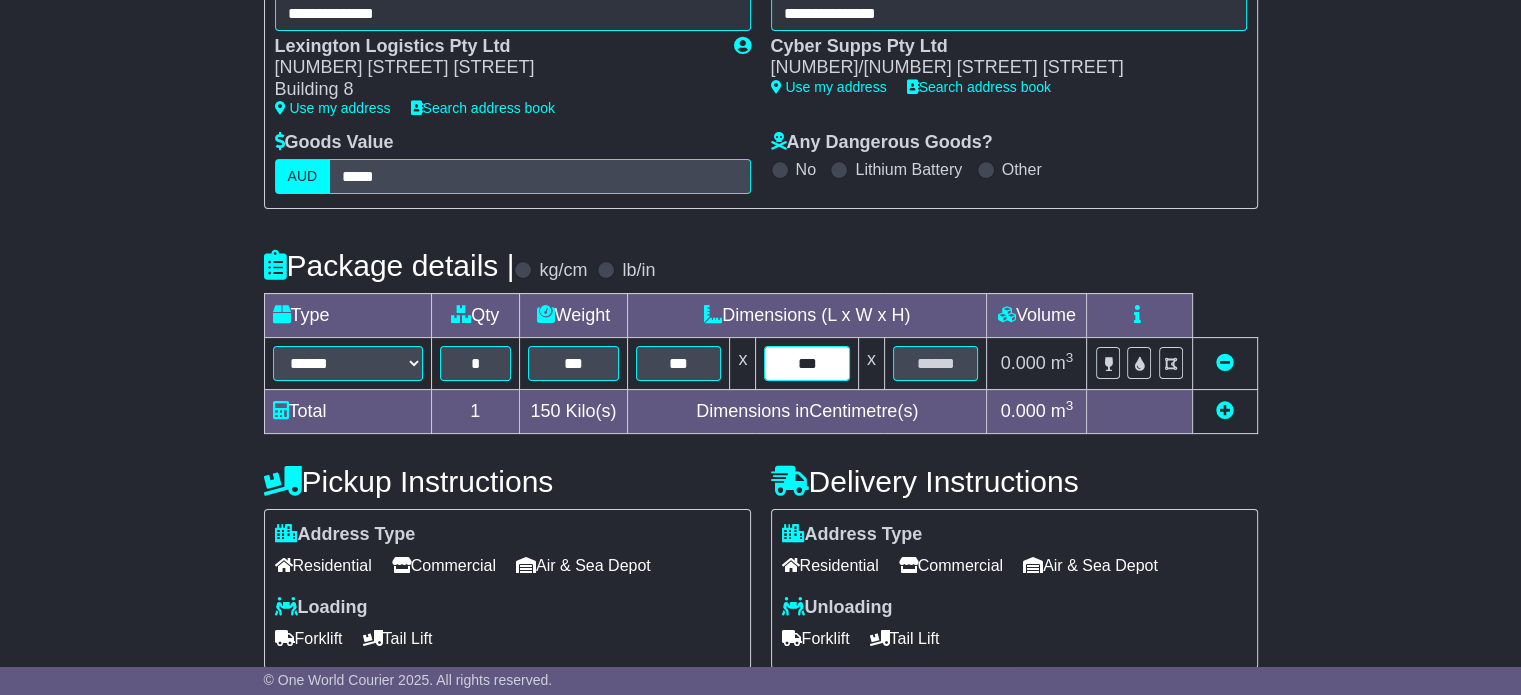 type on "***" 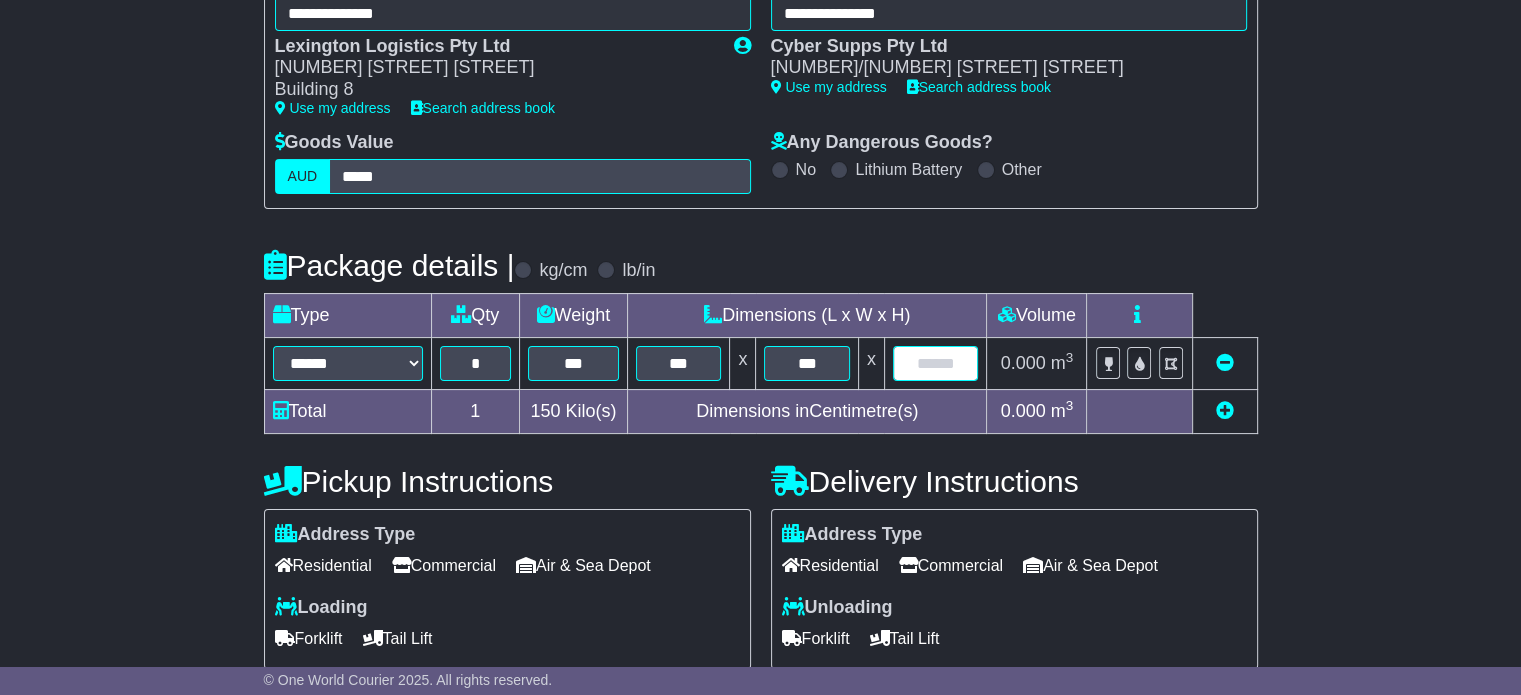click at bounding box center (936, 363) 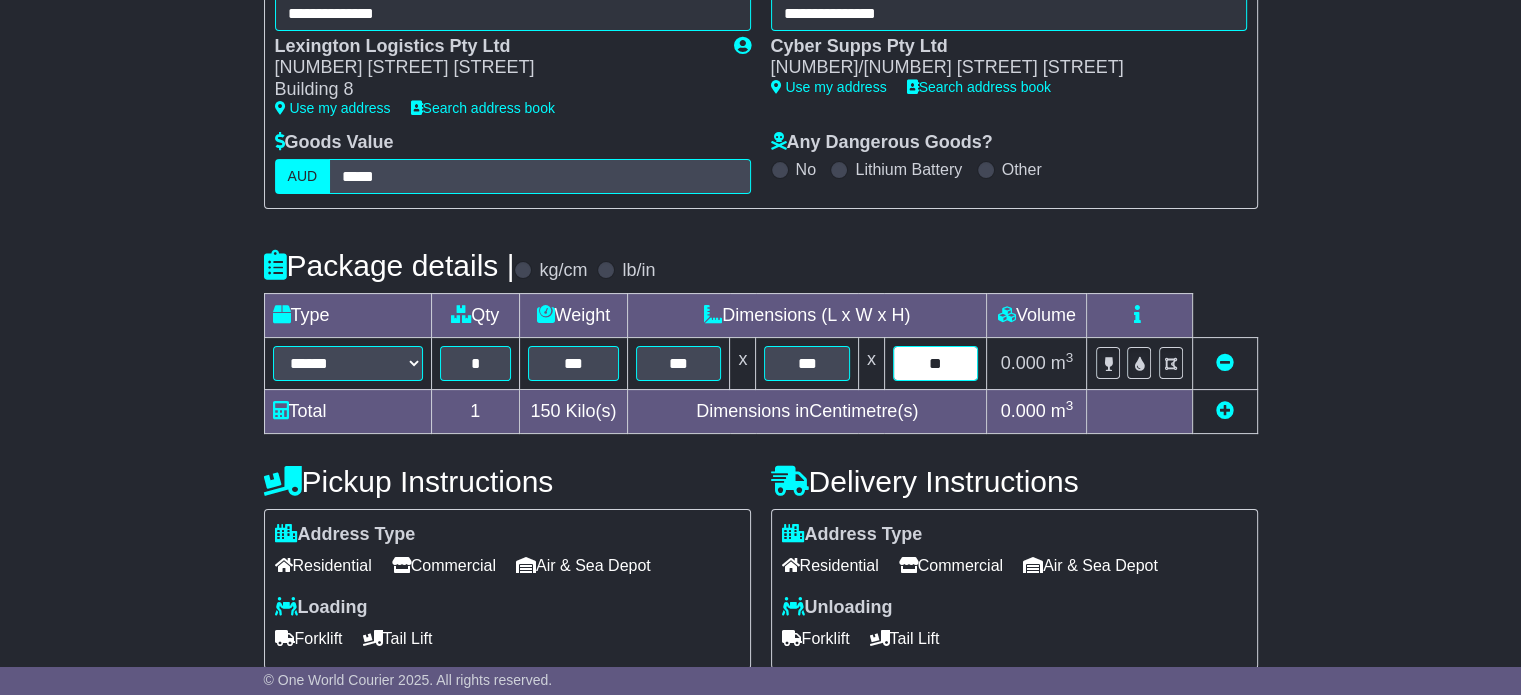 type on "**" 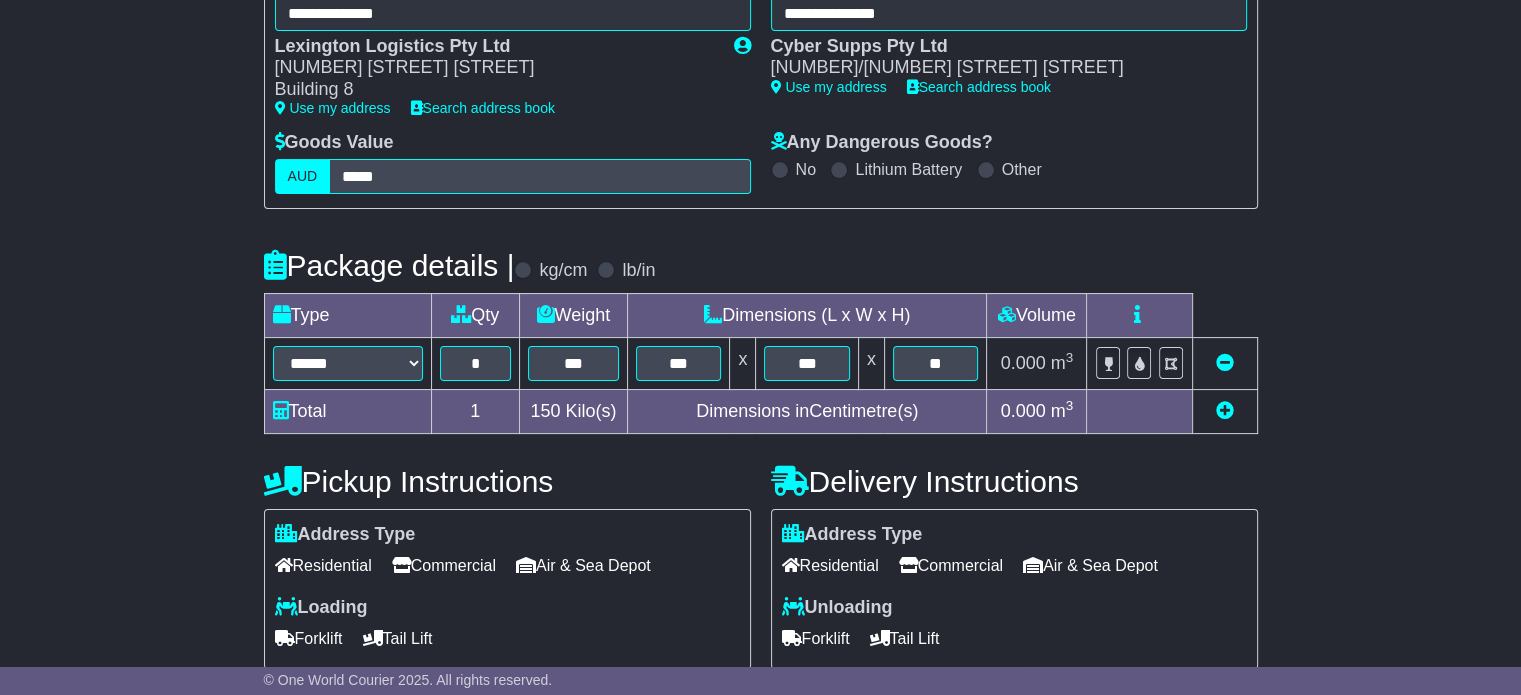 click on "**********" at bounding box center (760, 533) 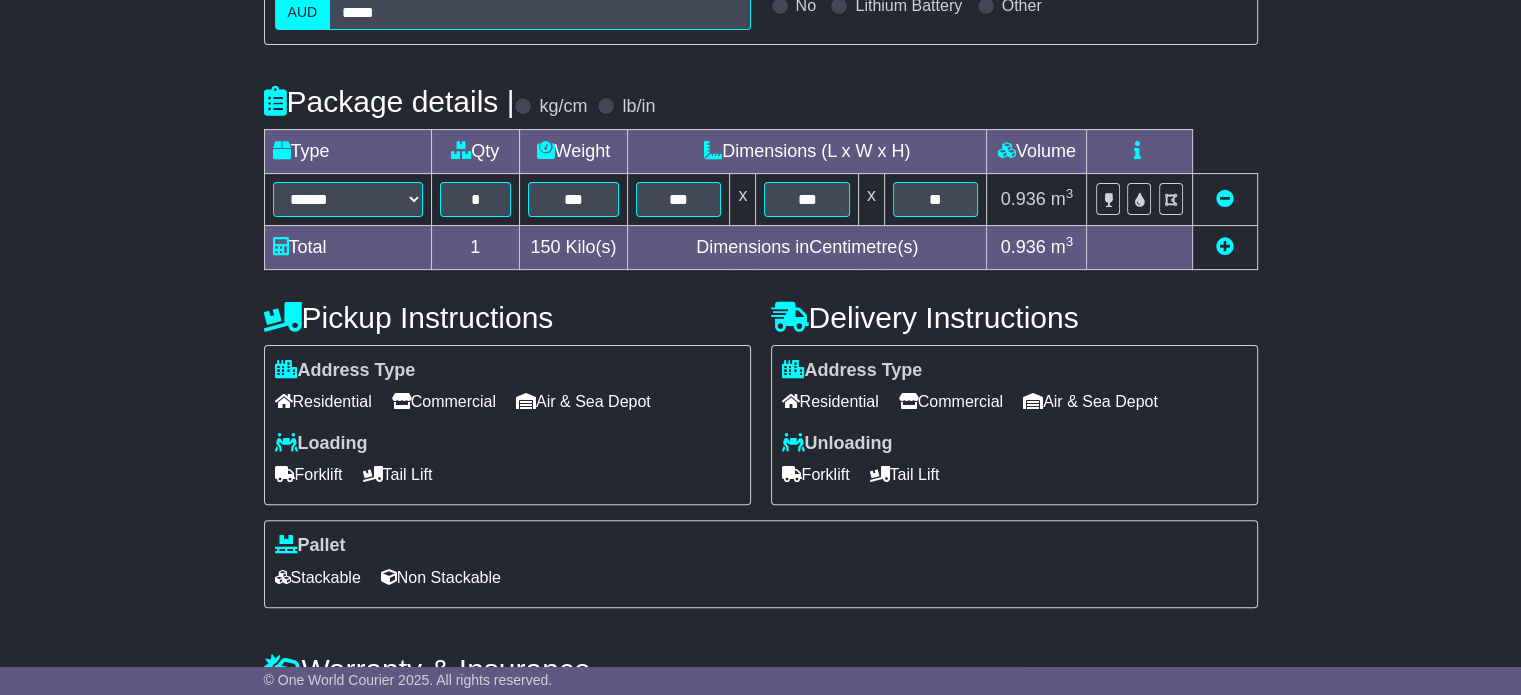 scroll, scrollTop: 500, scrollLeft: 0, axis: vertical 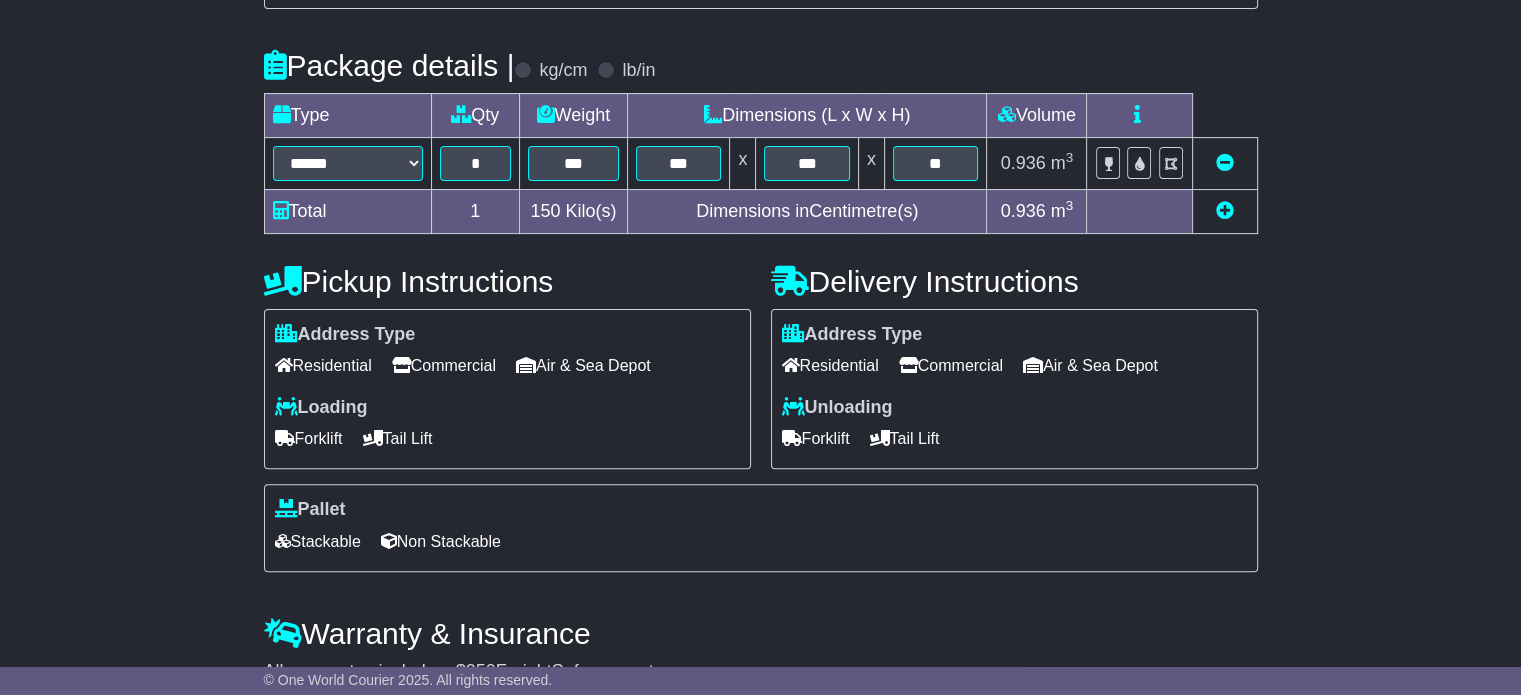 click on "Forklift" at bounding box center (816, 438) 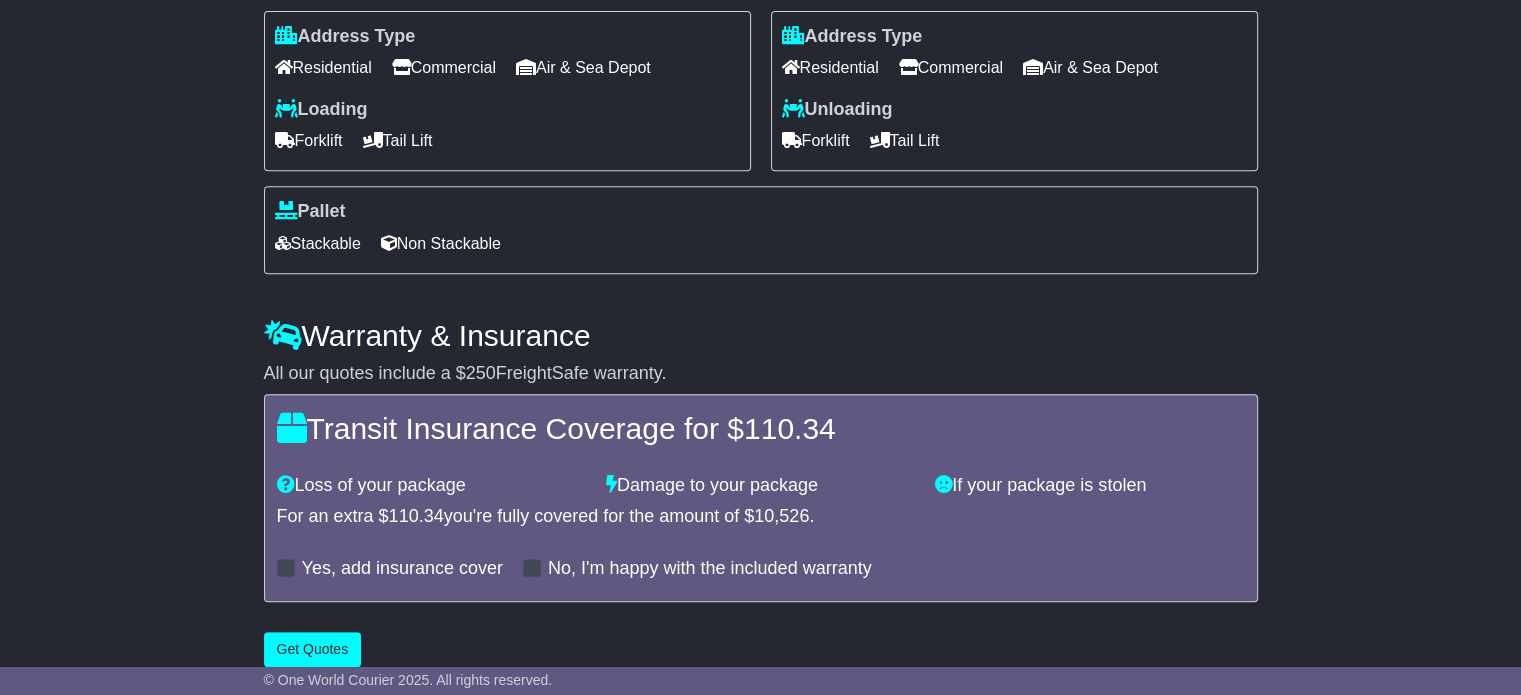 scroll, scrollTop: 800, scrollLeft: 0, axis: vertical 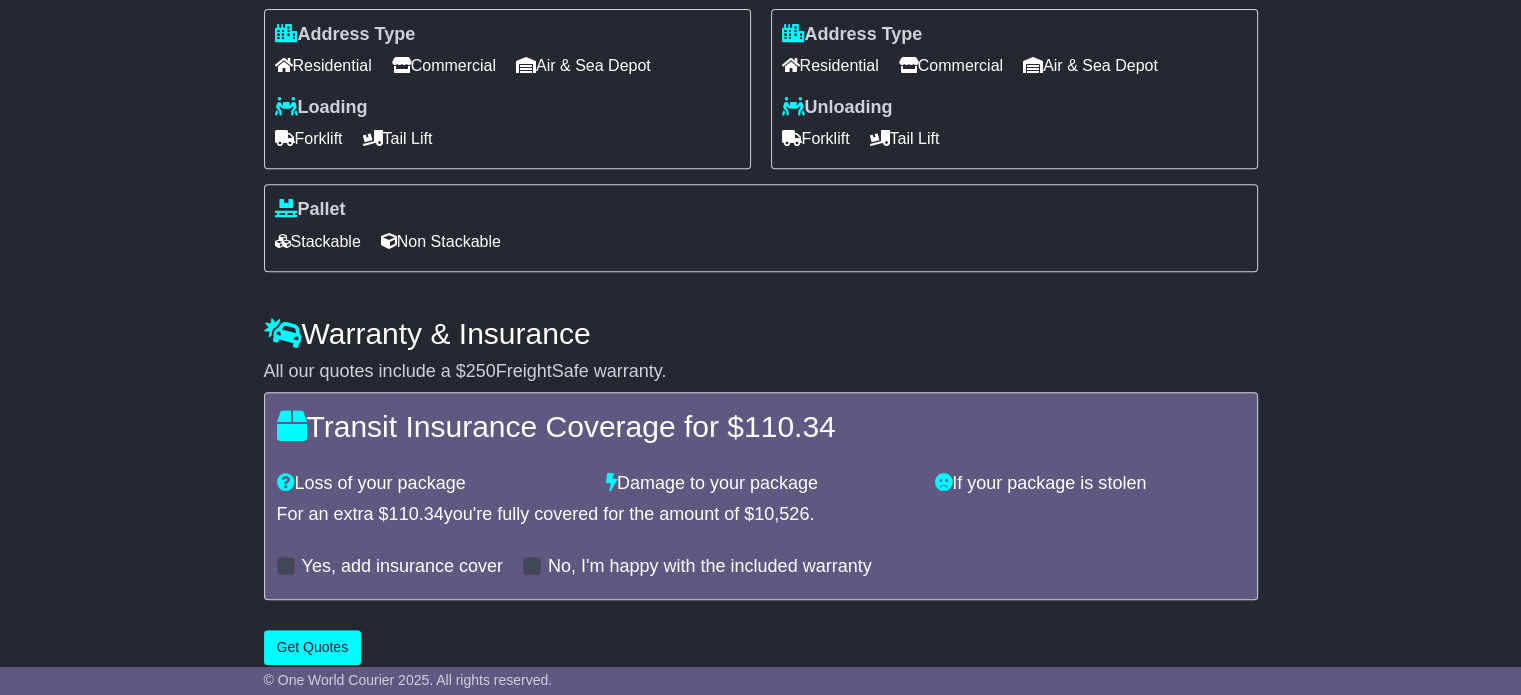 click on "Yes, add insurance cover" at bounding box center (402, 567) 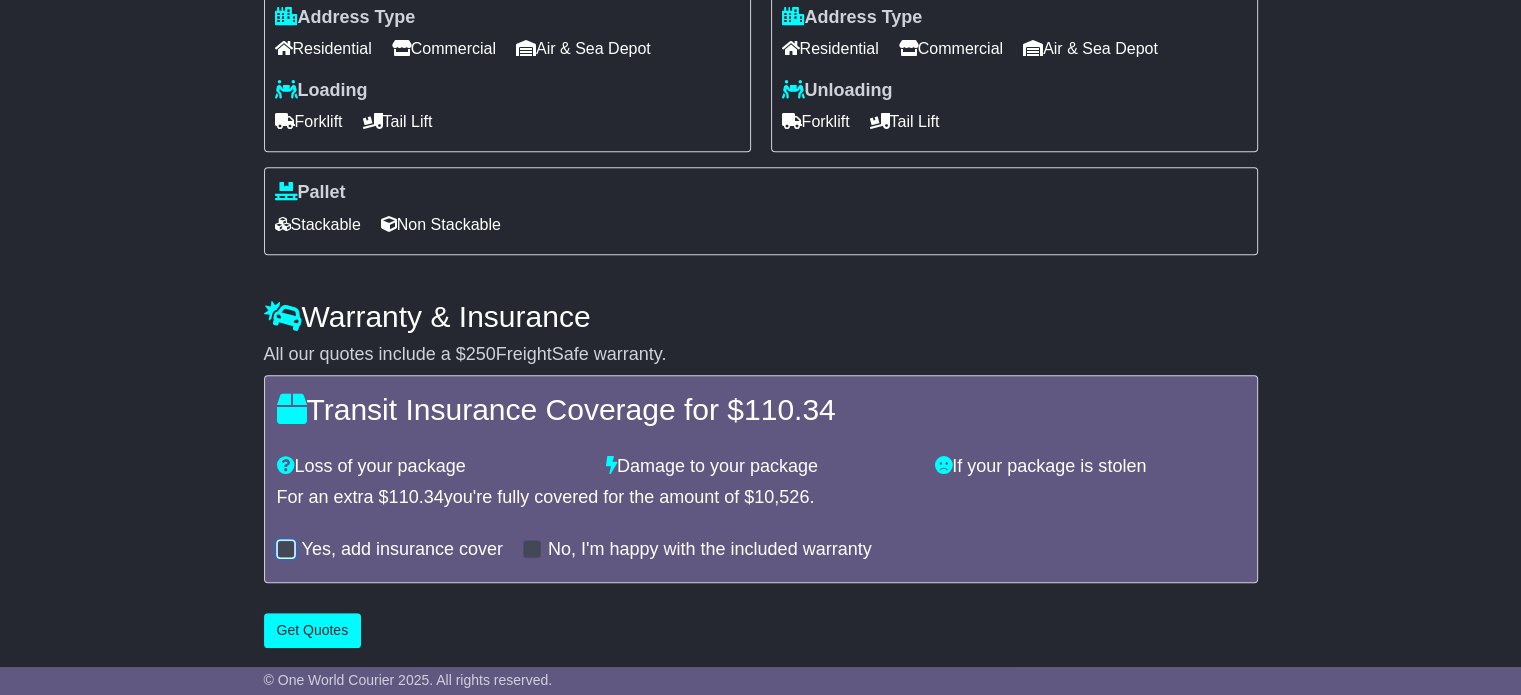 scroll, scrollTop: 822, scrollLeft: 0, axis: vertical 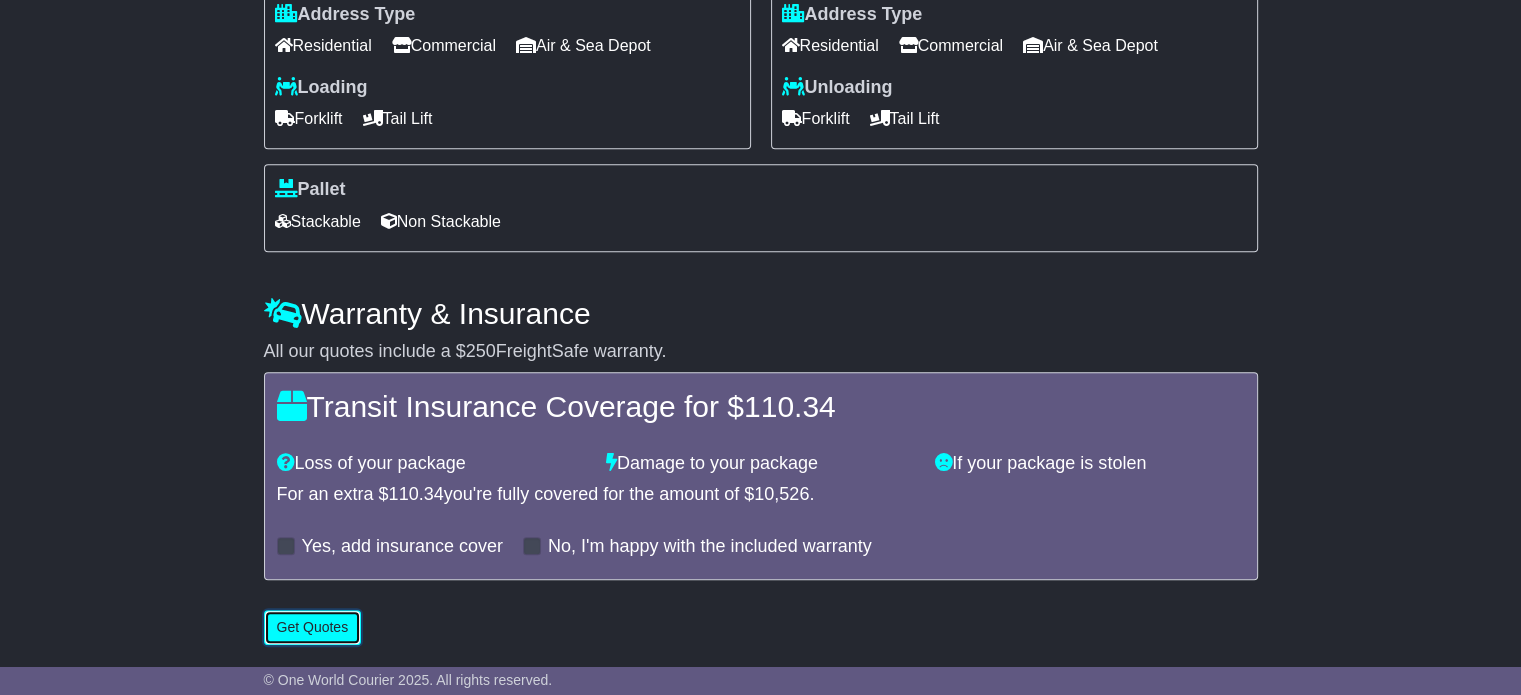 click on "Get Quotes" at bounding box center (313, 627) 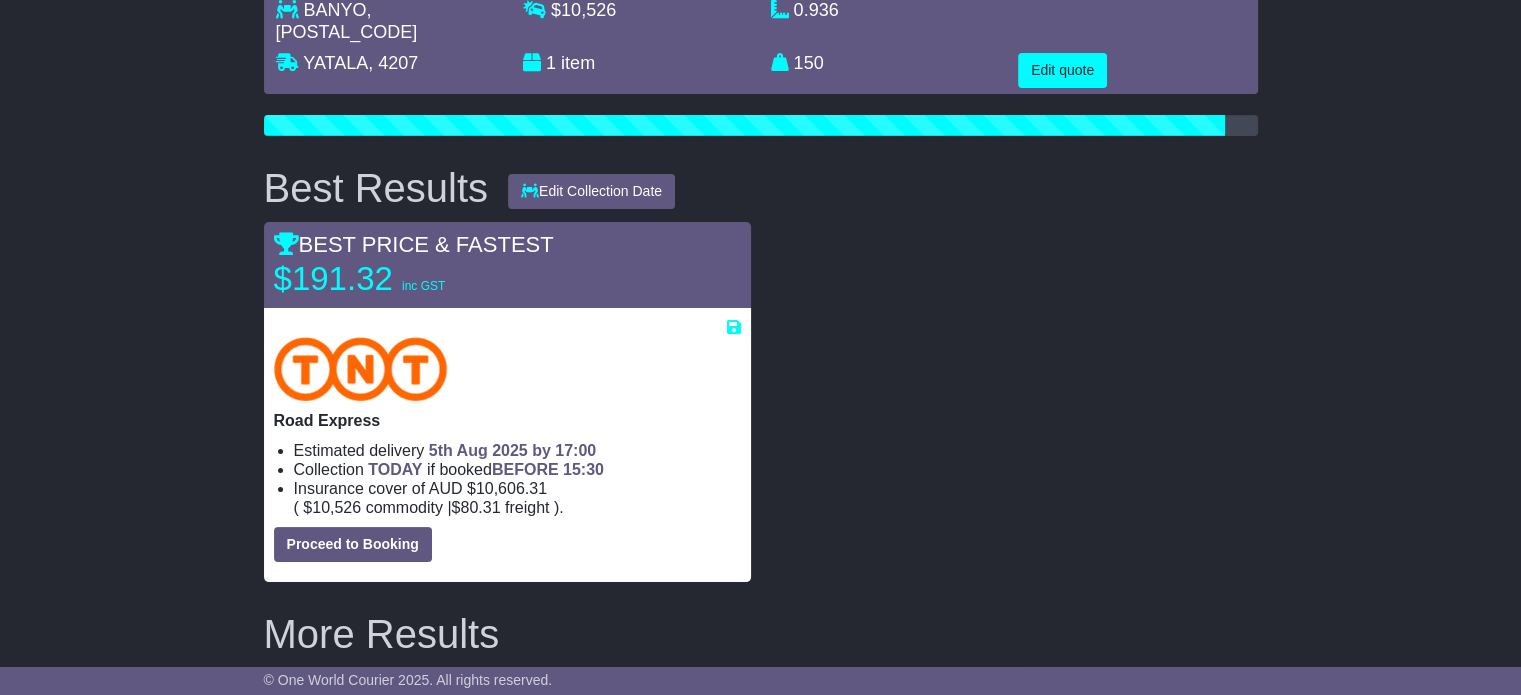 scroll, scrollTop: 200, scrollLeft: 0, axis: vertical 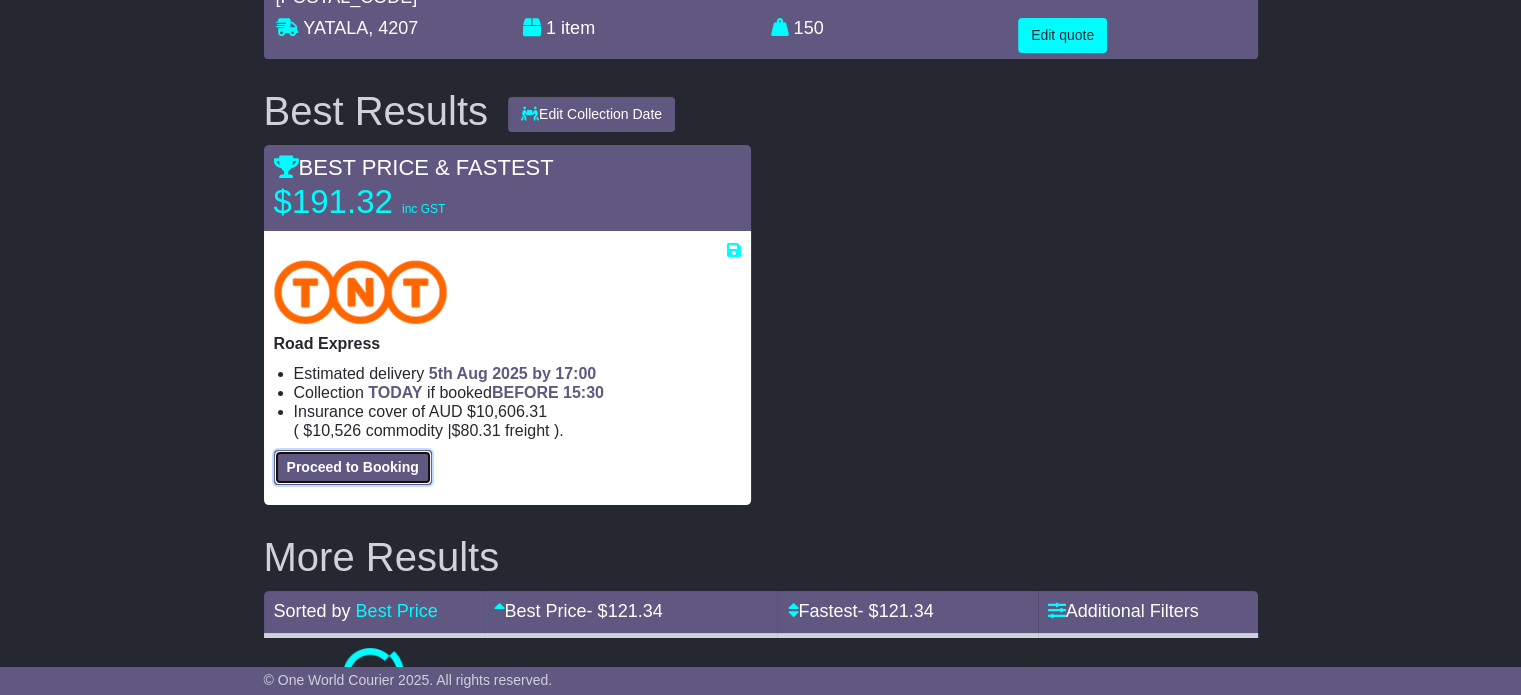 click on "Proceed to Booking" at bounding box center (353, 467) 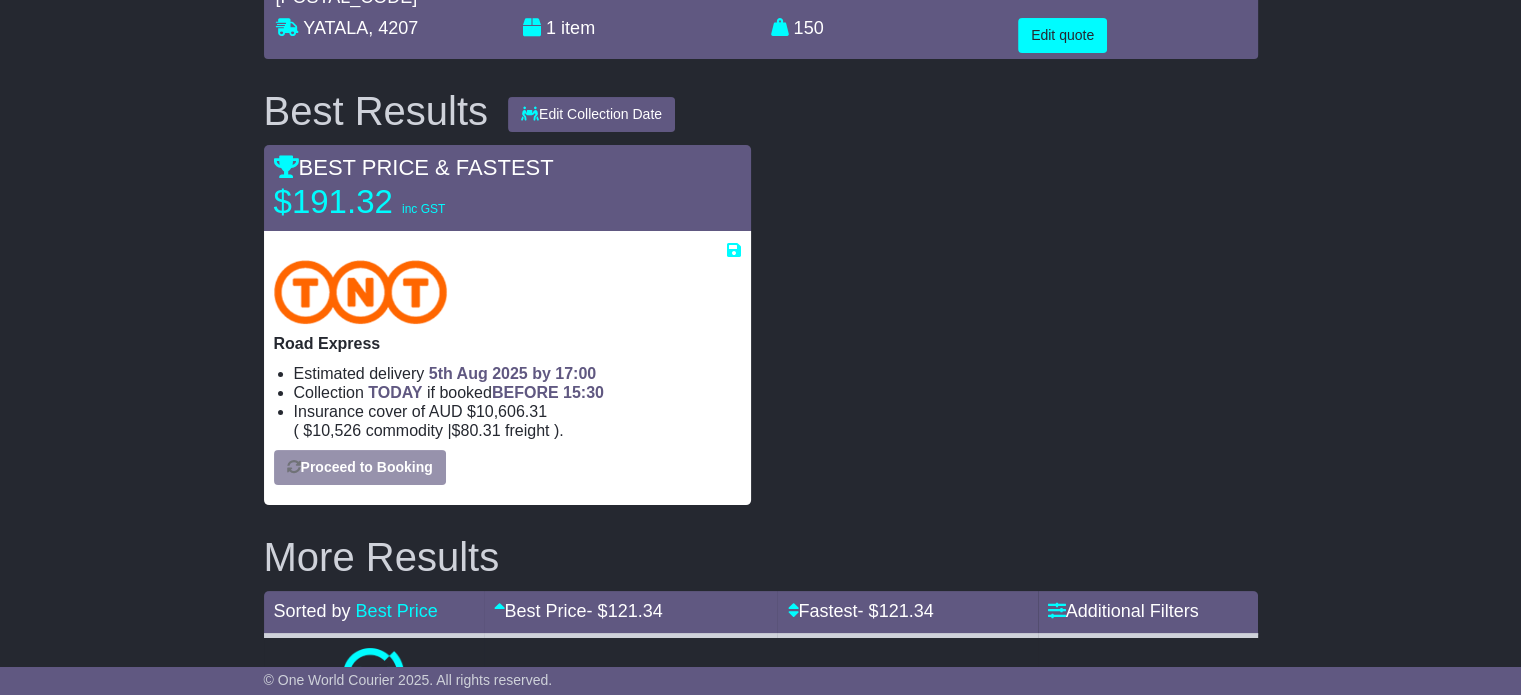 select on "****" 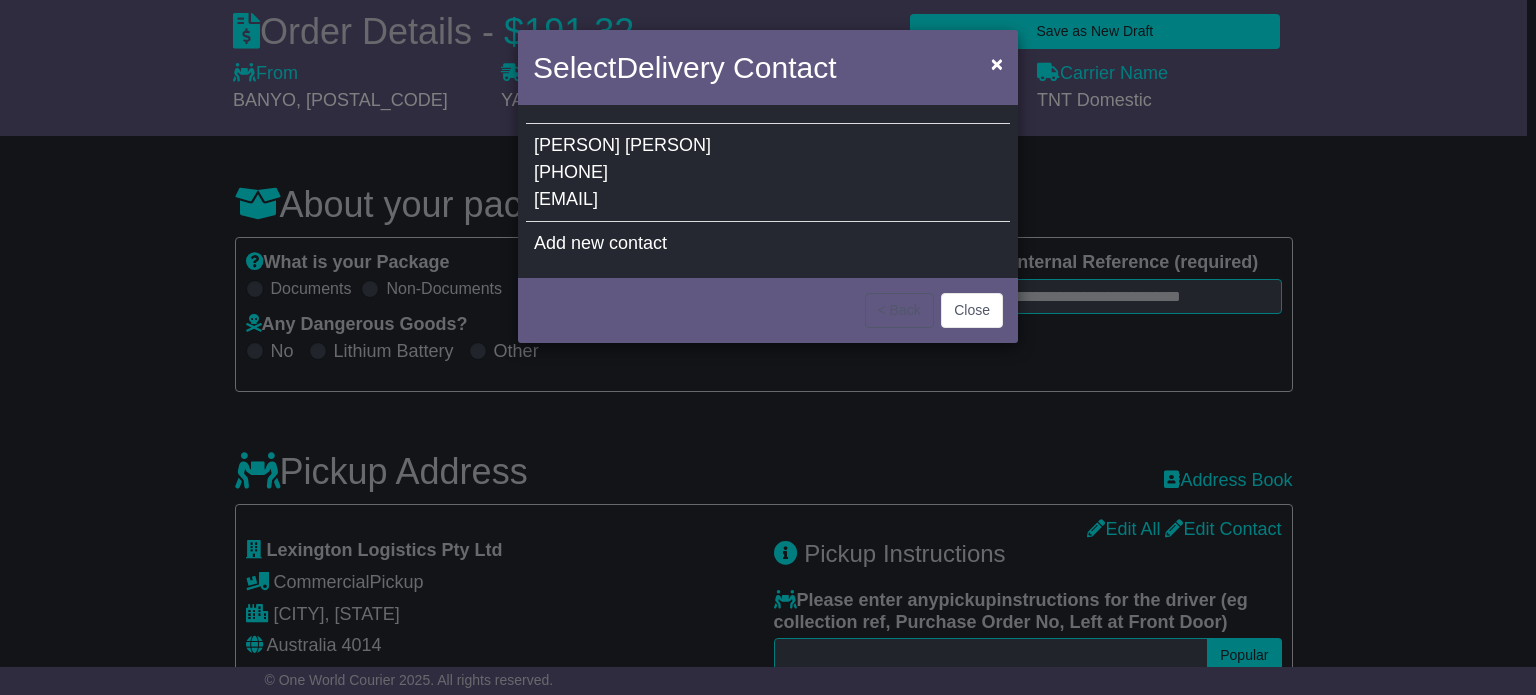 click on "[PHONE]" at bounding box center [571, 172] 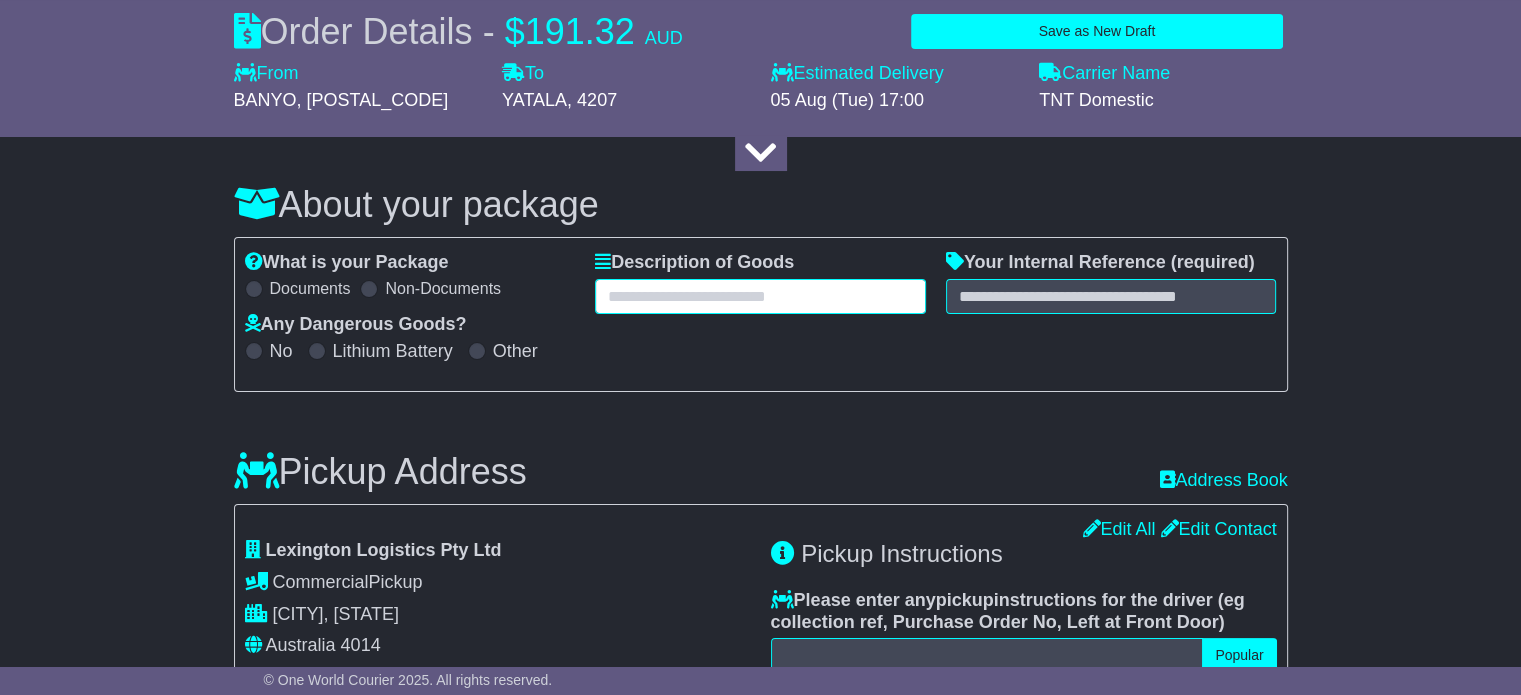 click at bounding box center (760, 296) 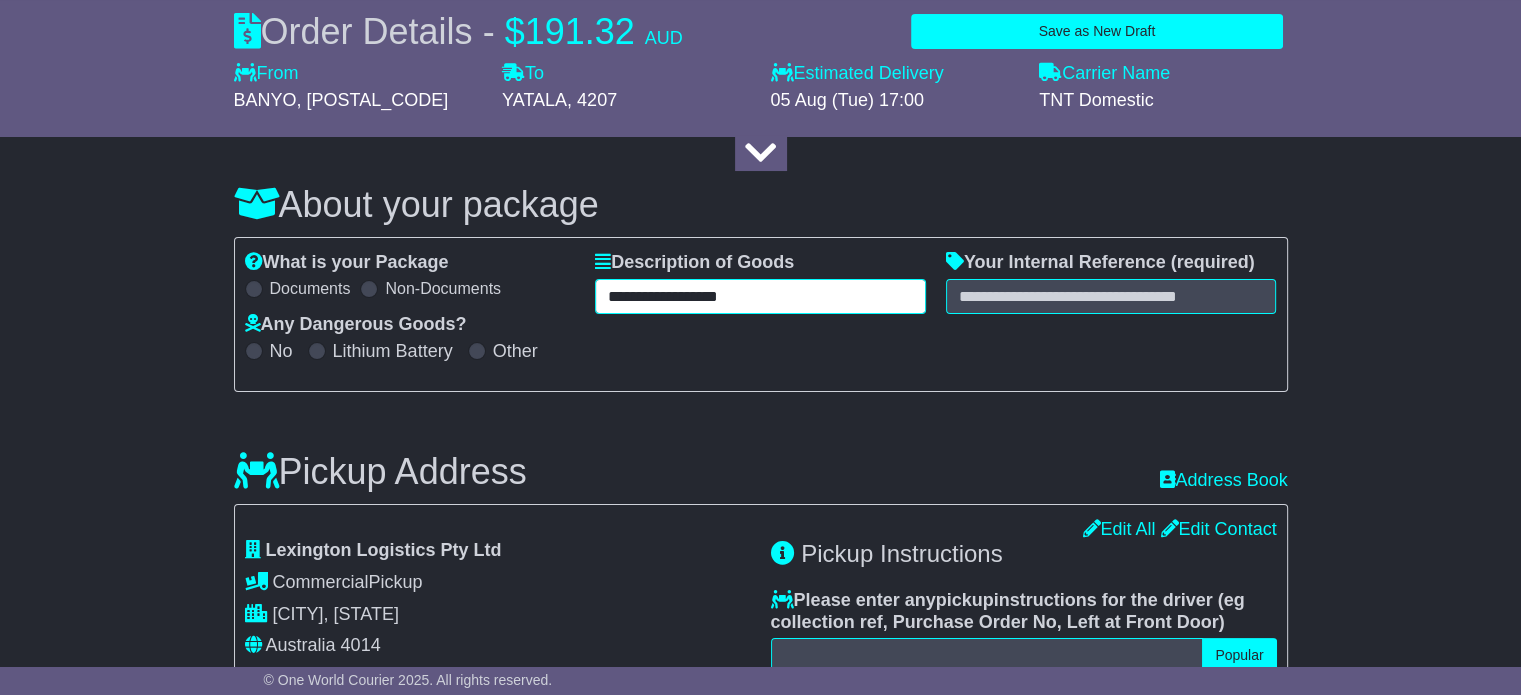 type on "**********" 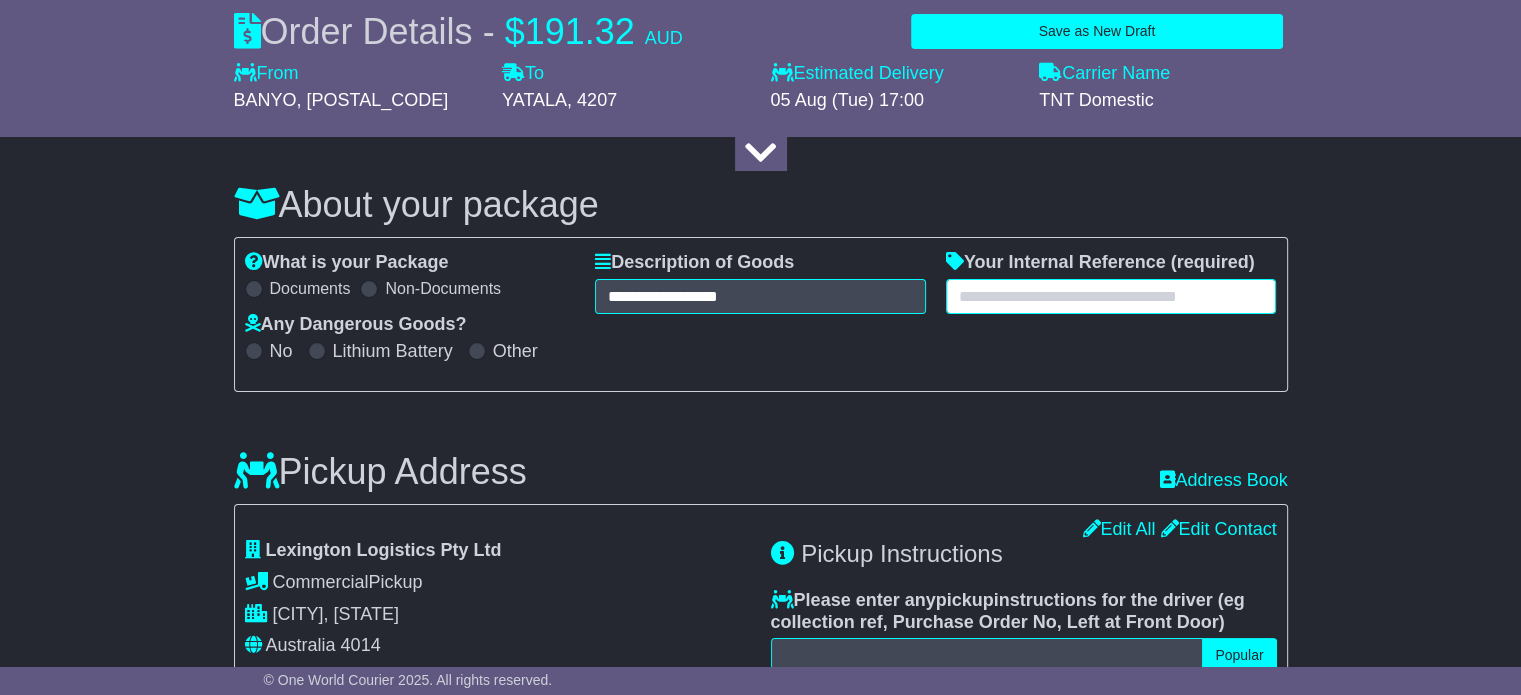 click at bounding box center [1111, 296] 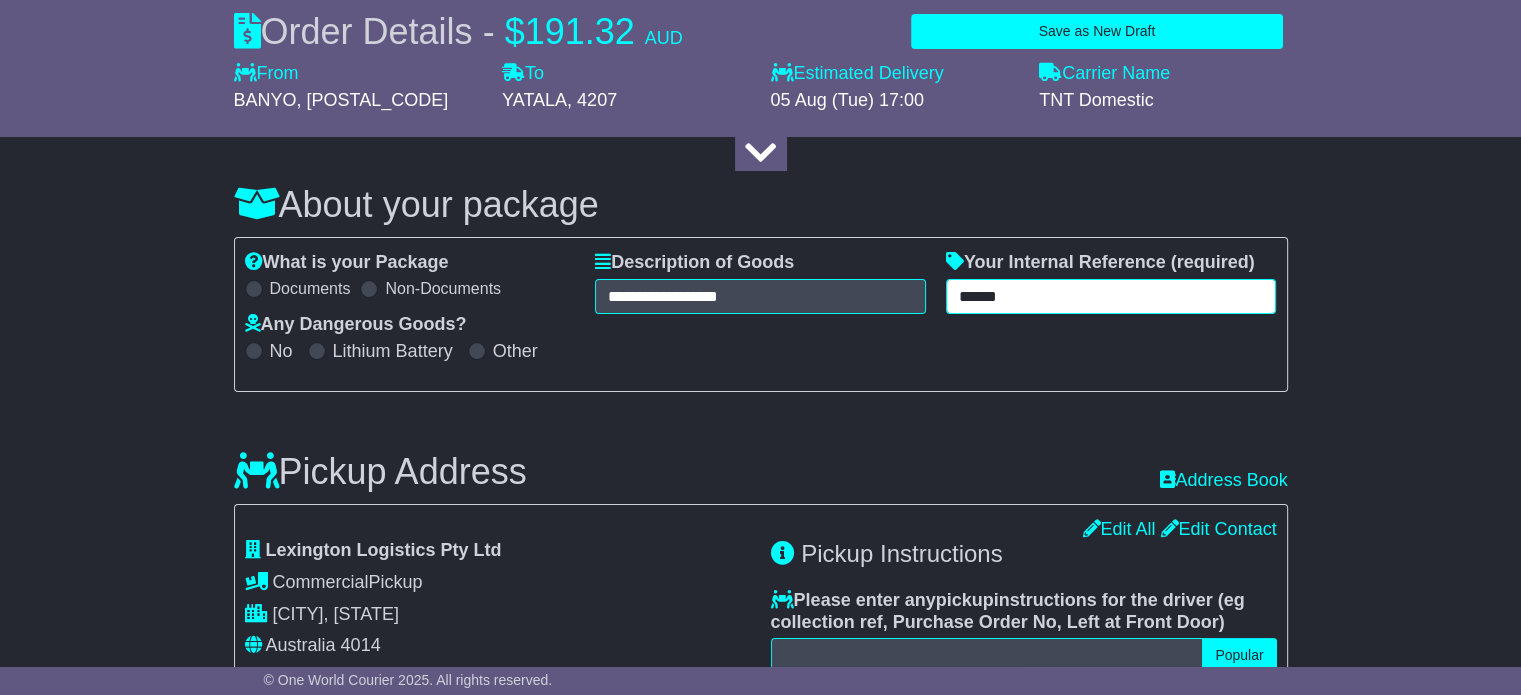 type on "******" 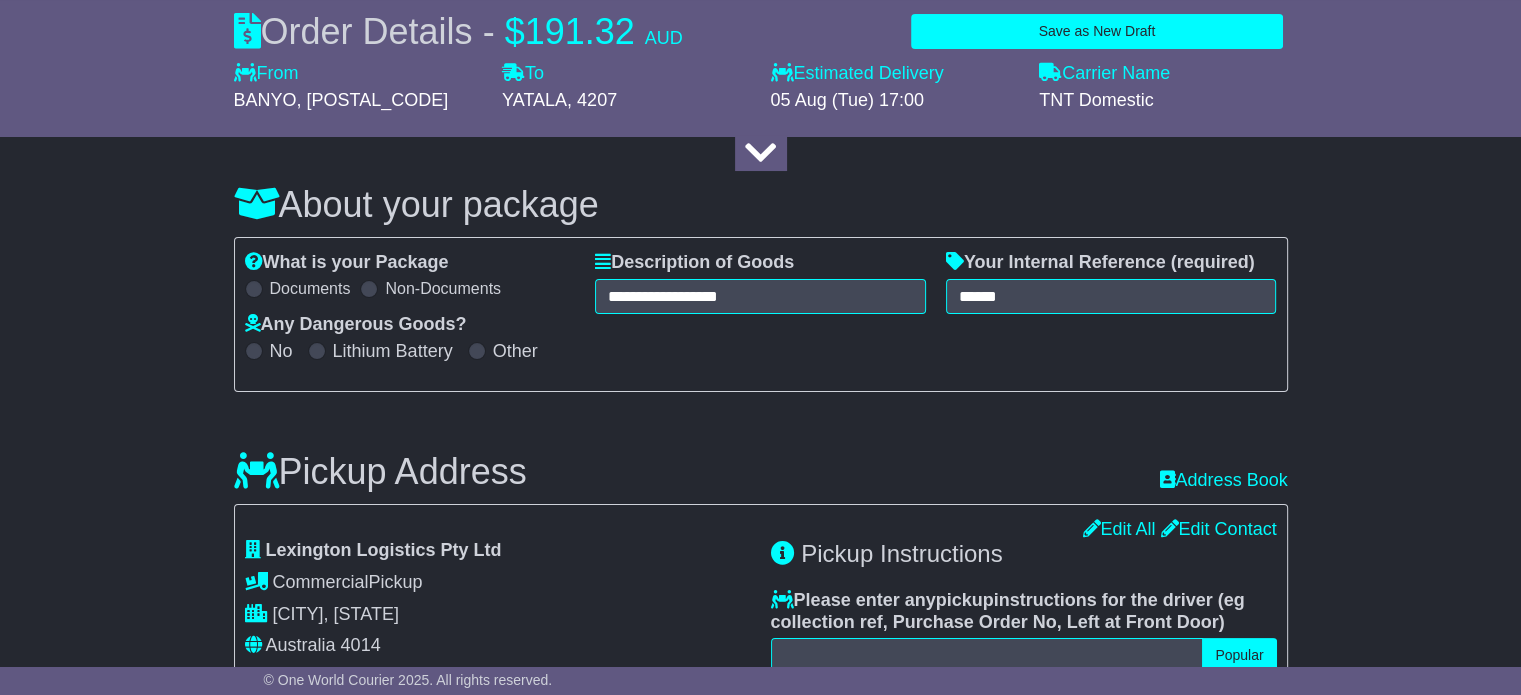 click on "**********" at bounding box center [761, 314] 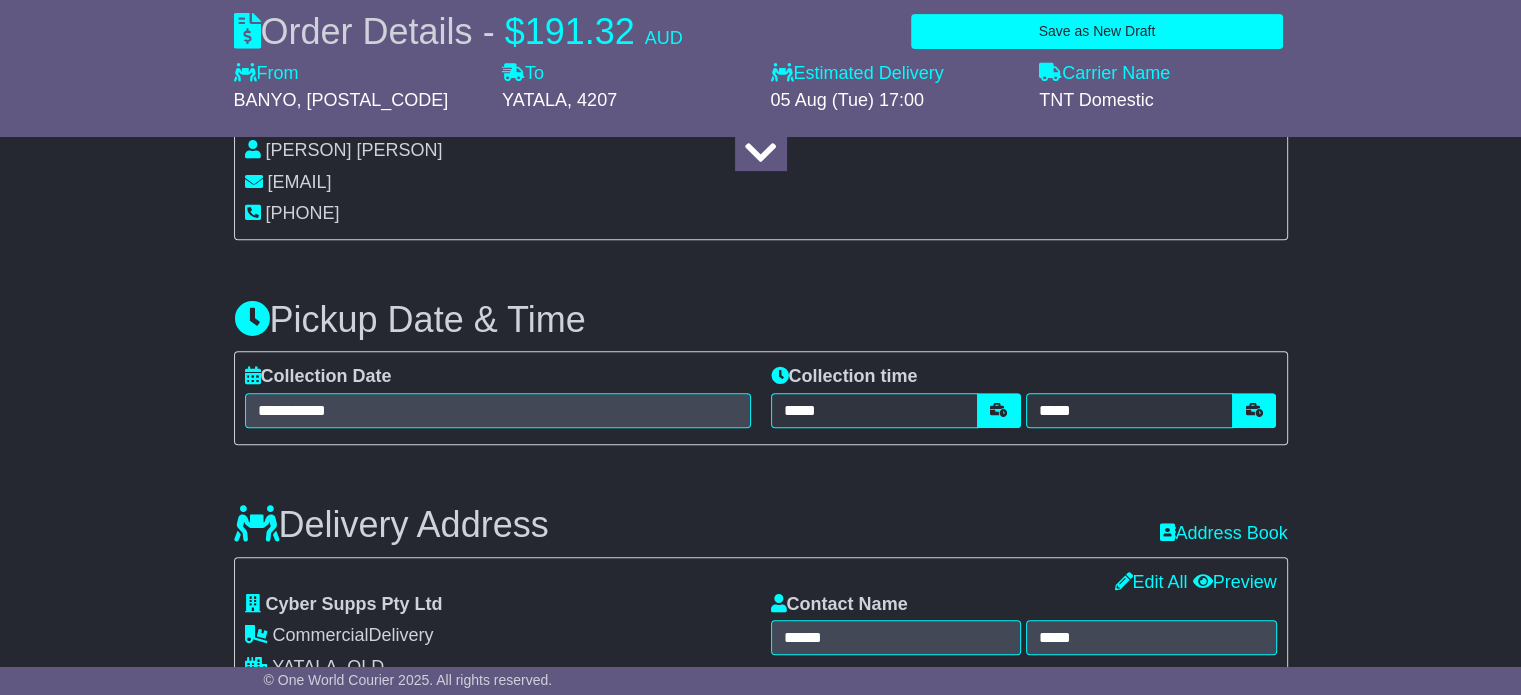 scroll, scrollTop: 900, scrollLeft: 0, axis: vertical 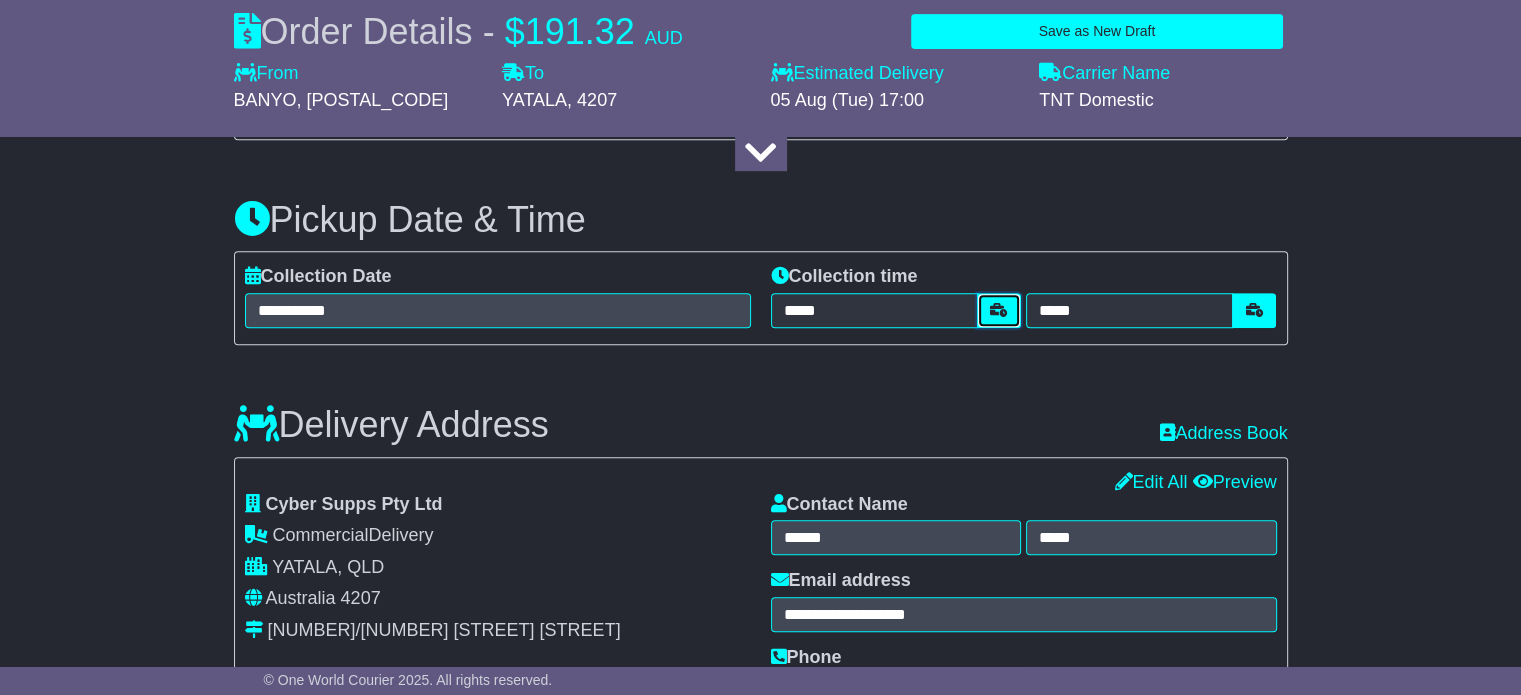 click at bounding box center (999, 310) 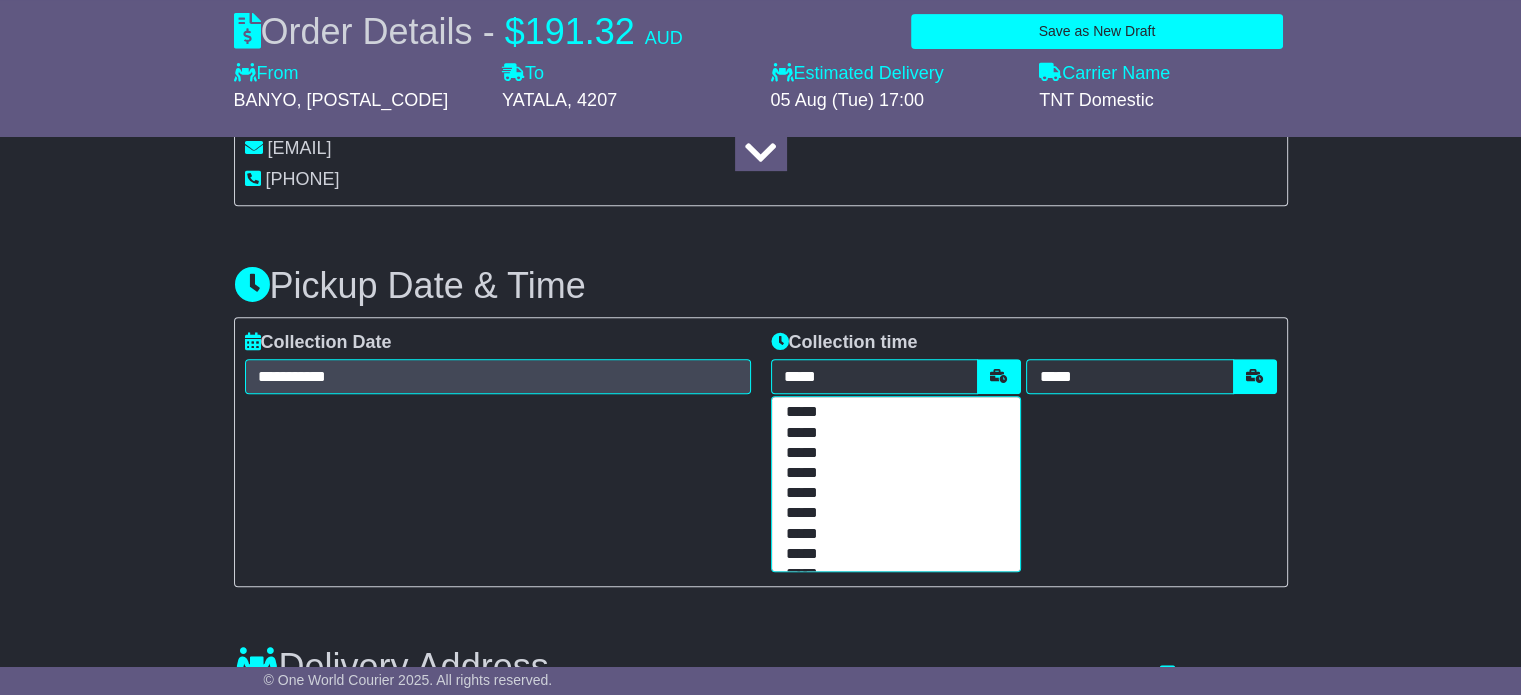scroll, scrollTop: 800, scrollLeft: 0, axis: vertical 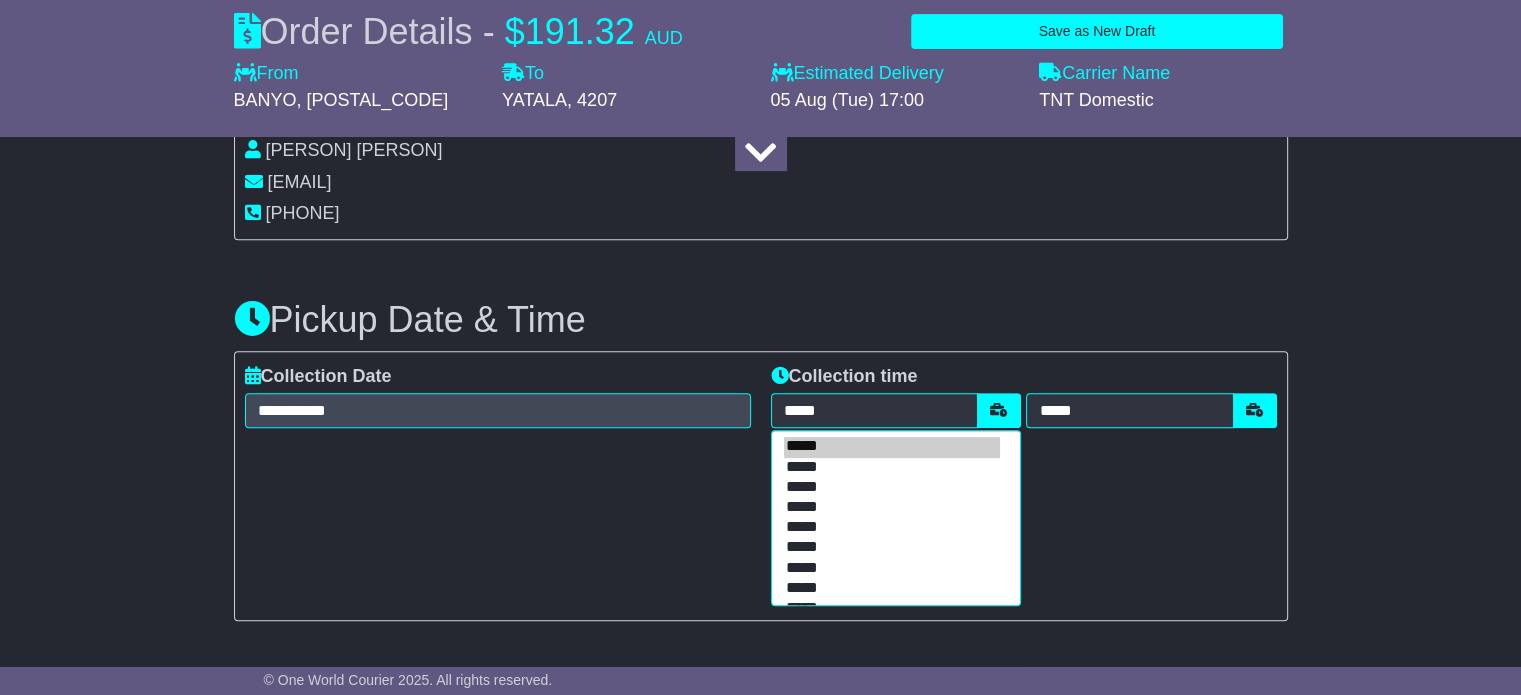 click on "*****" at bounding box center (892, 447) 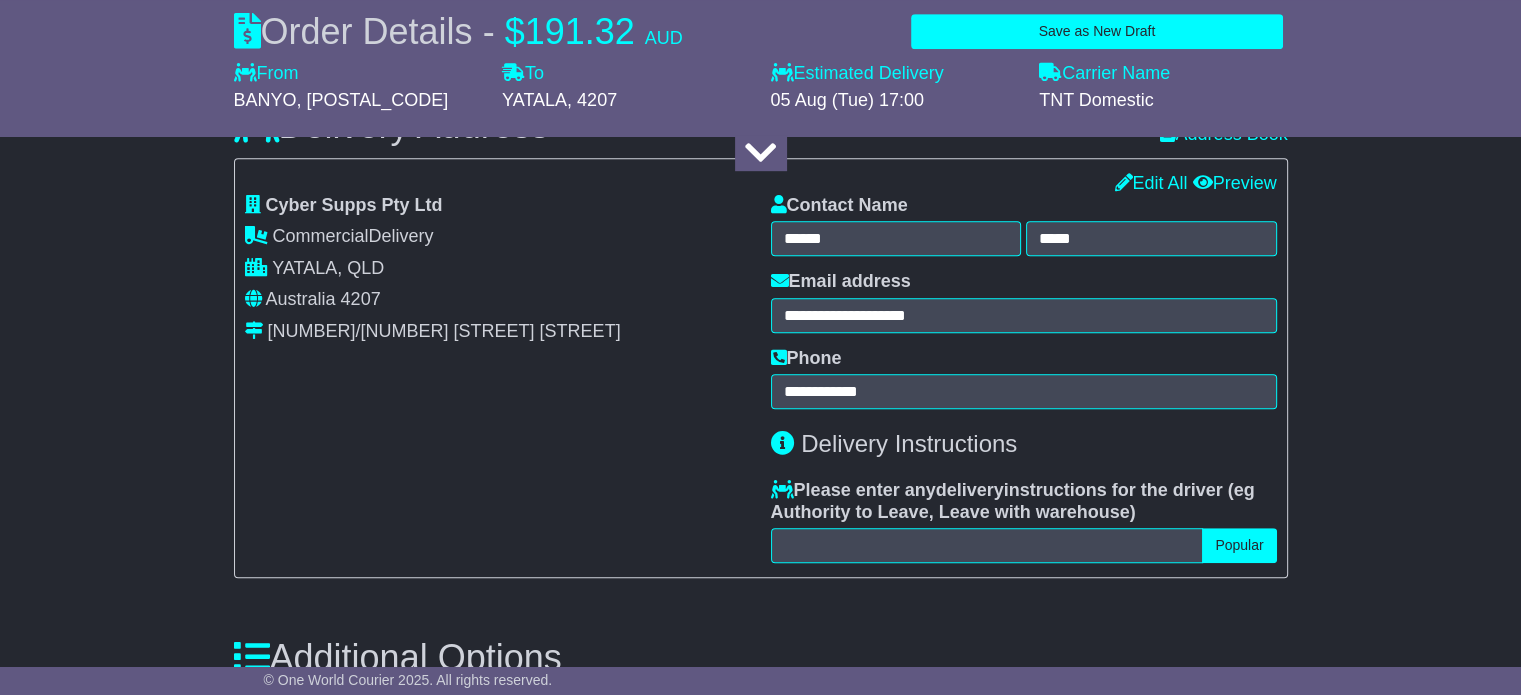 scroll, scrollTop: 1300, scrollLeft: 0, axis: vertical 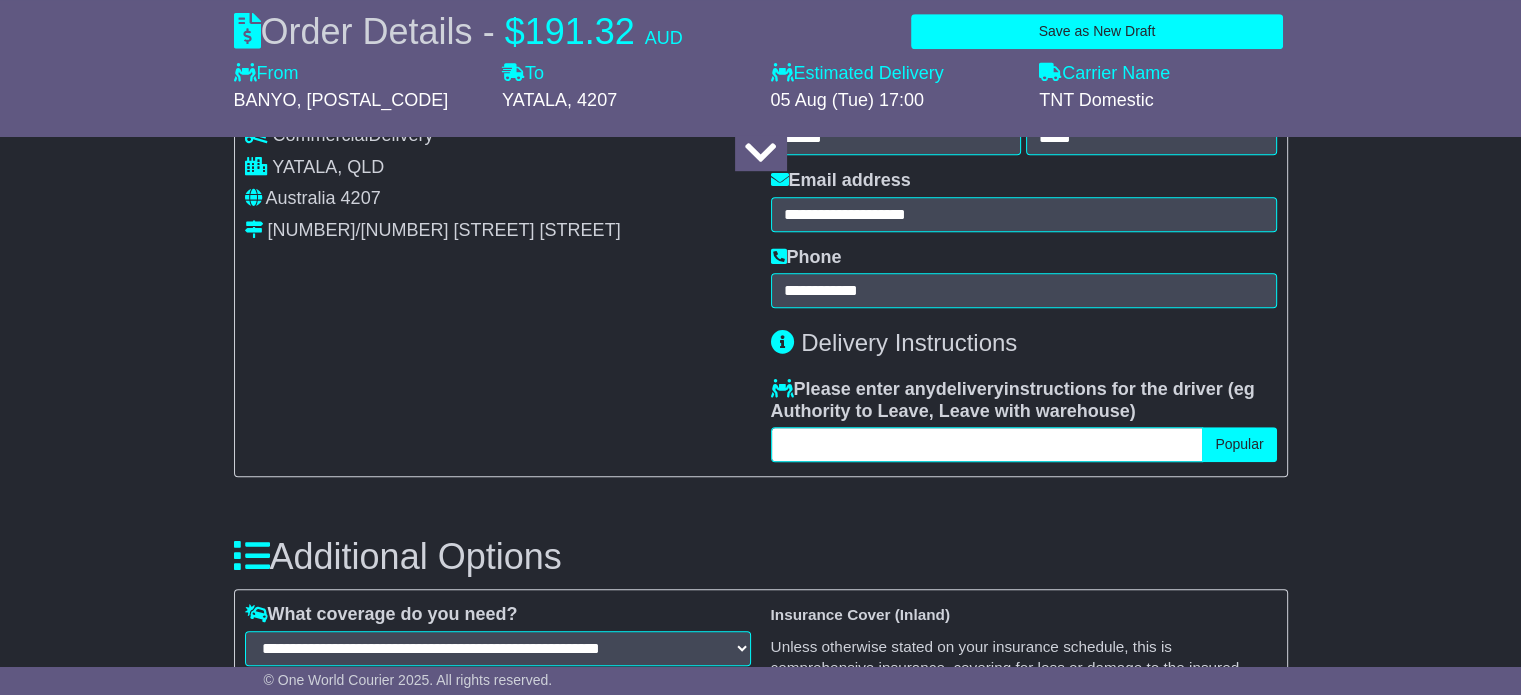 click at bounding box center (987, 444) 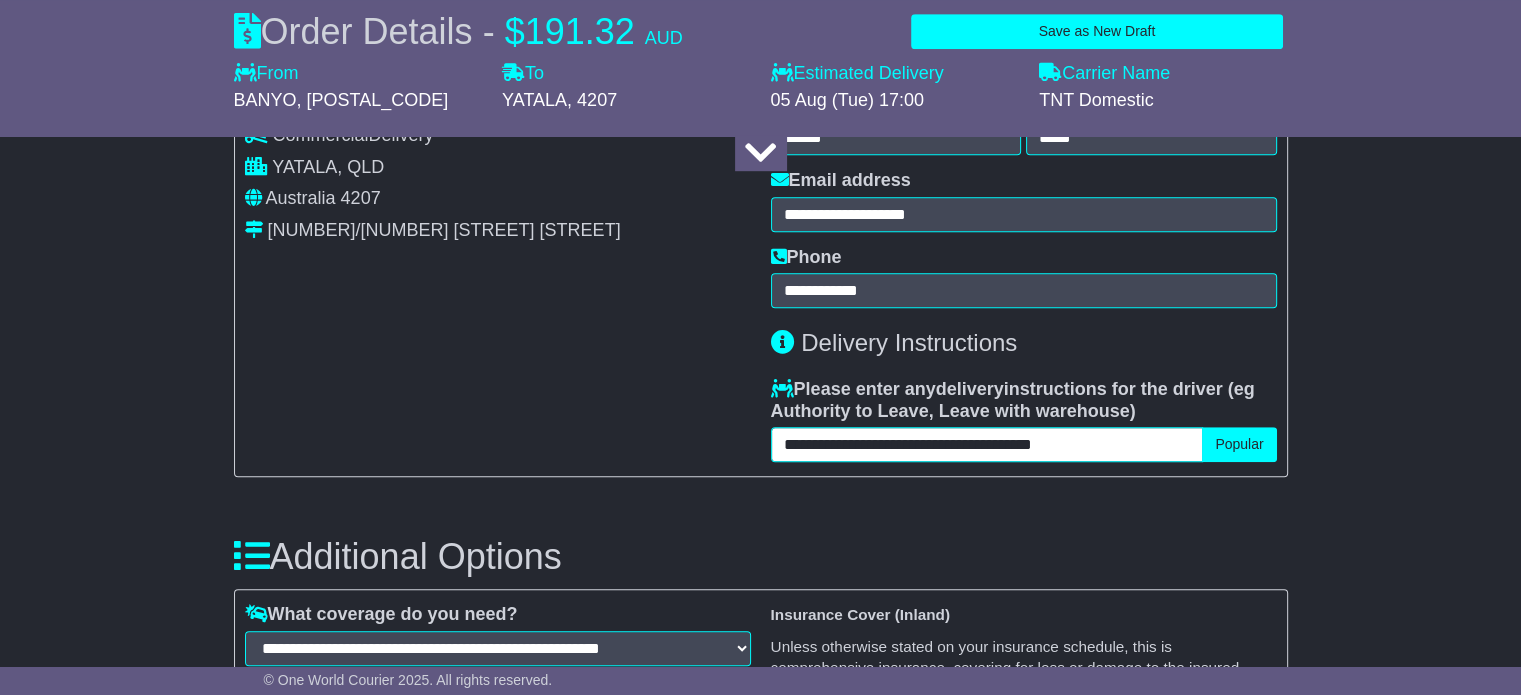 type on "**********" 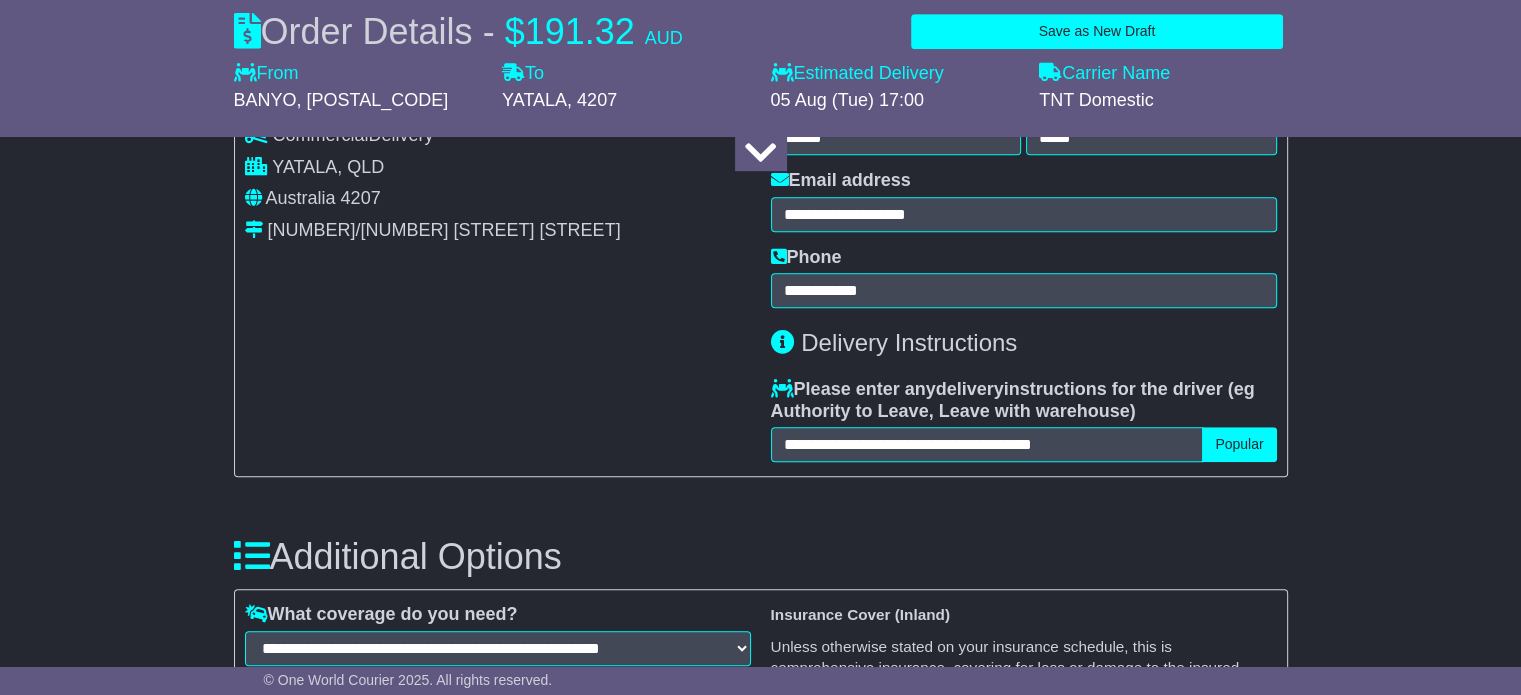 click on "**********" at bounding box center [498, 278] 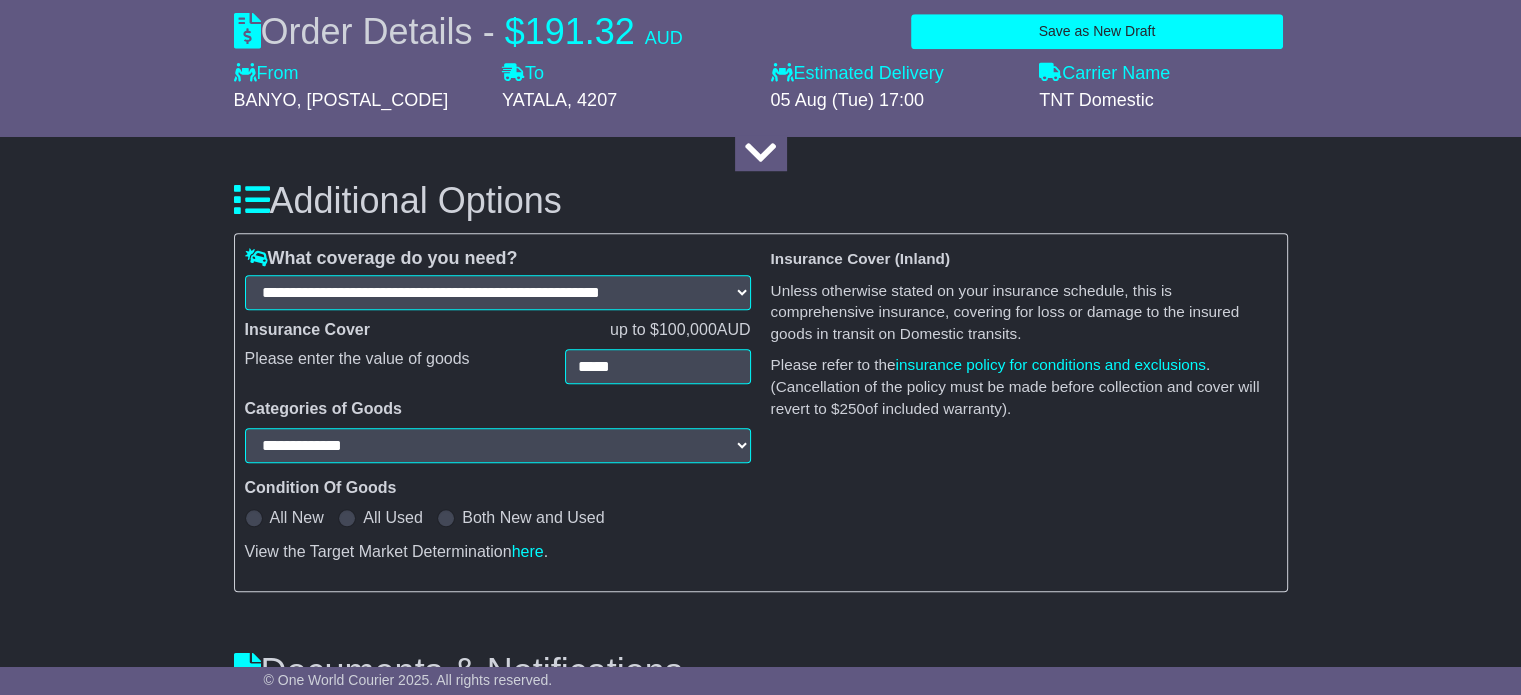 scroll, scrollTop: 1700, scrollLeft: 0, axis: vertical 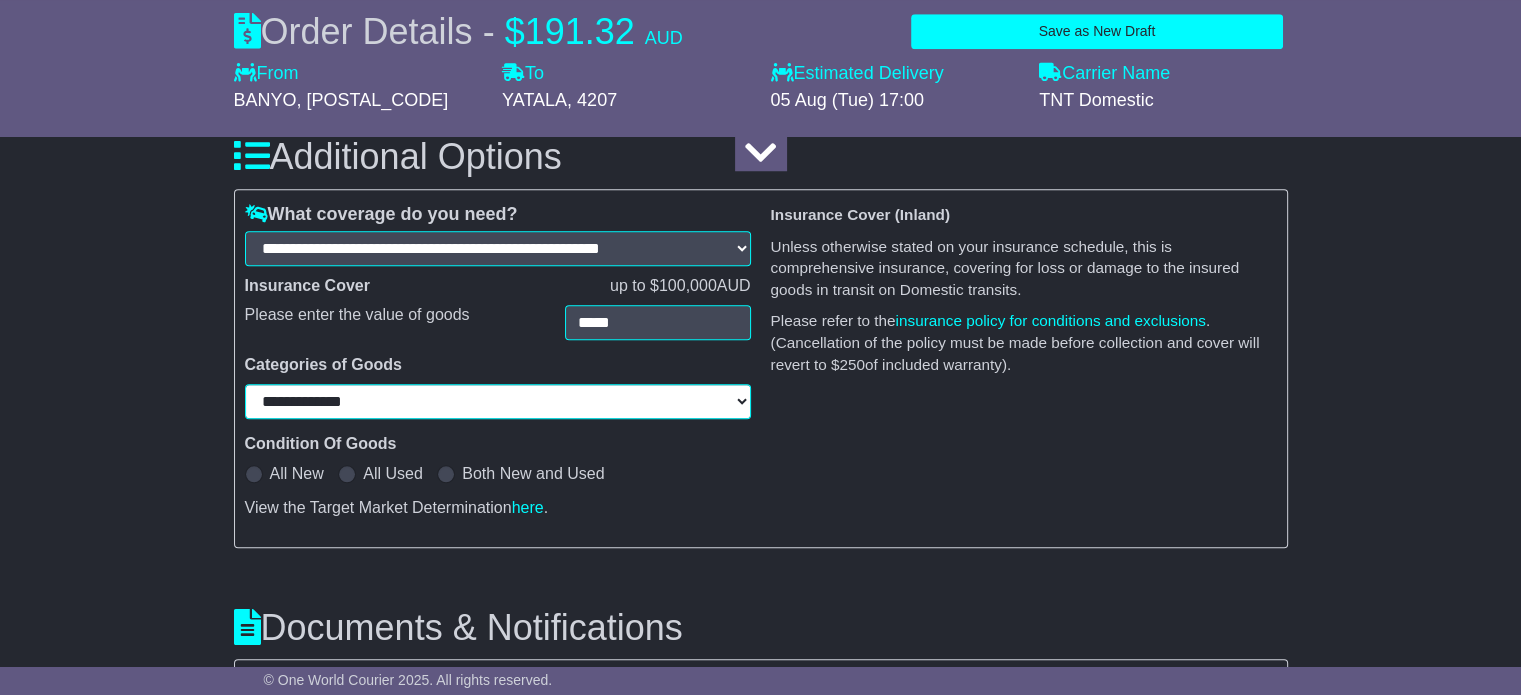 click on "**********" at bounding box center [498, 401] 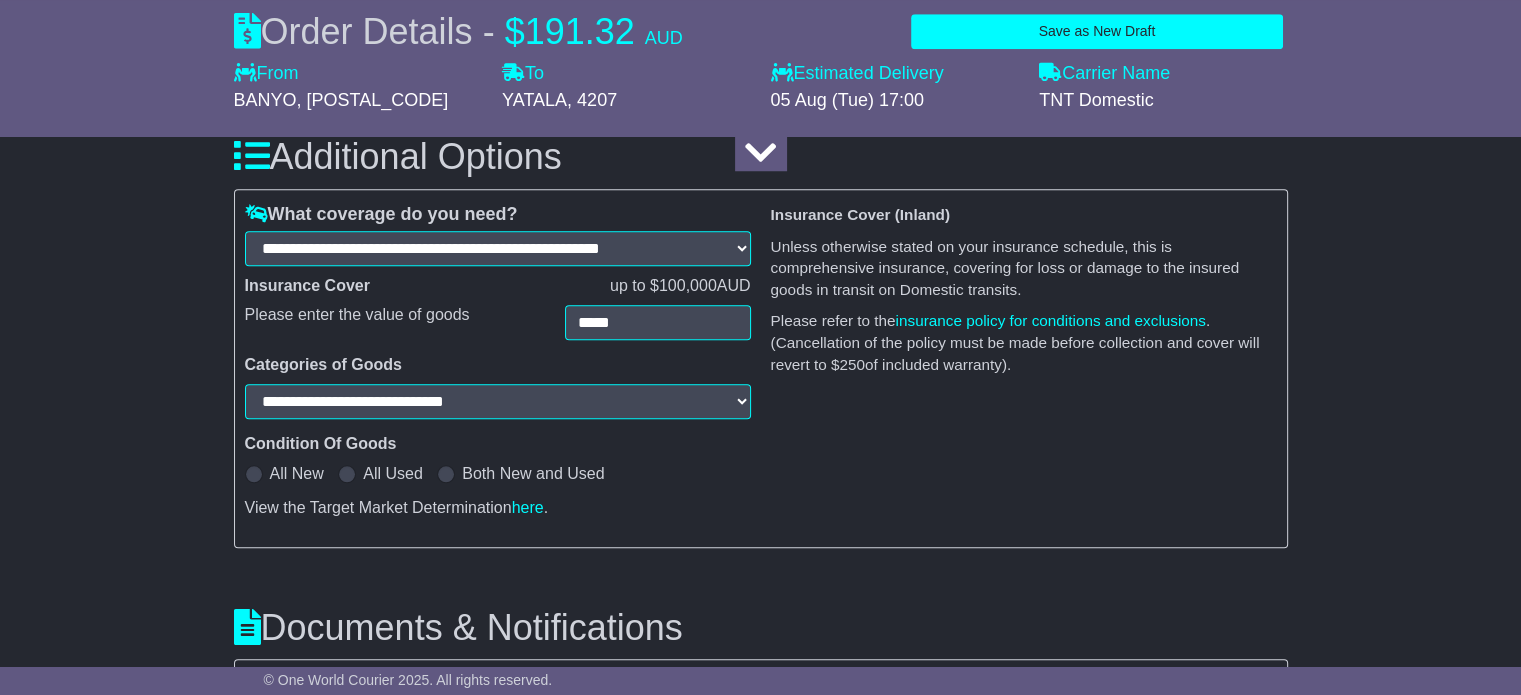 select on "**********" 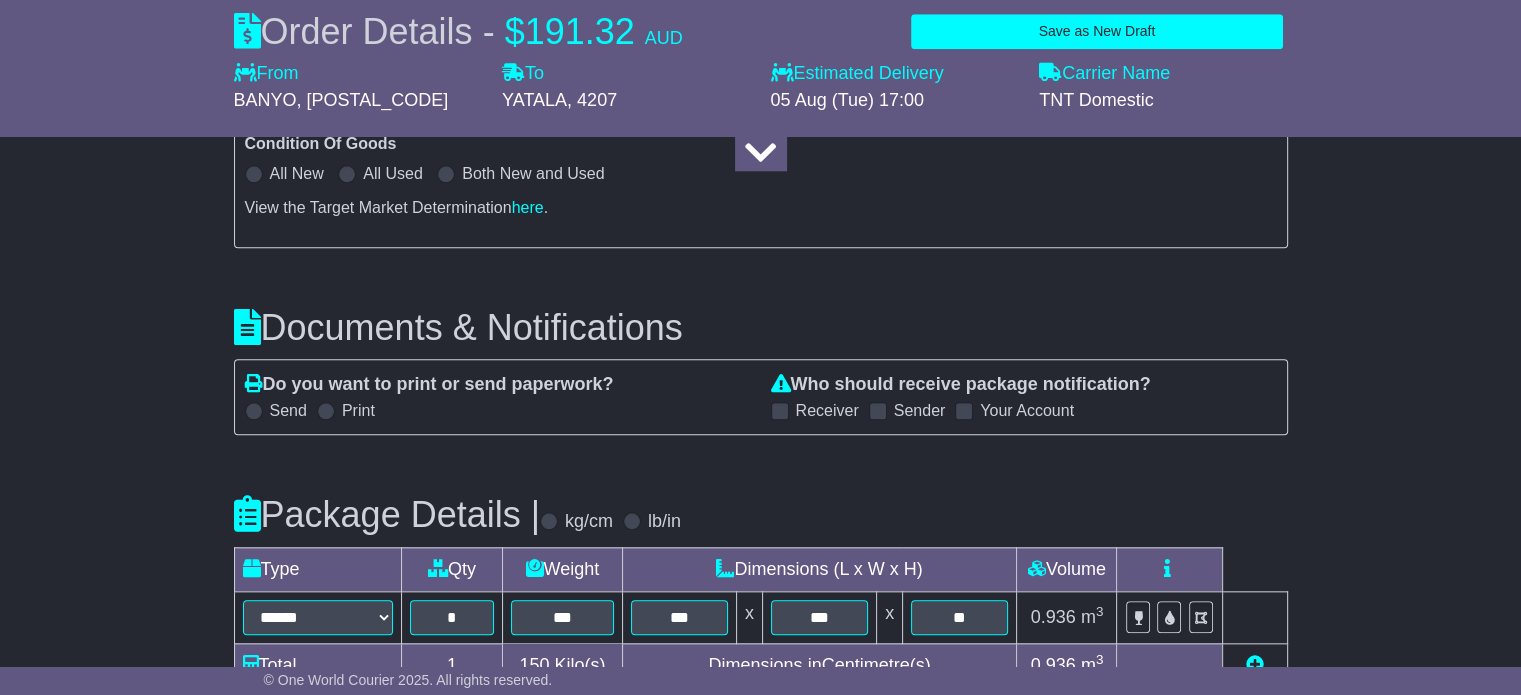 scroll, scrollTop: 2100, scrollLeft: 0, axis: vertical 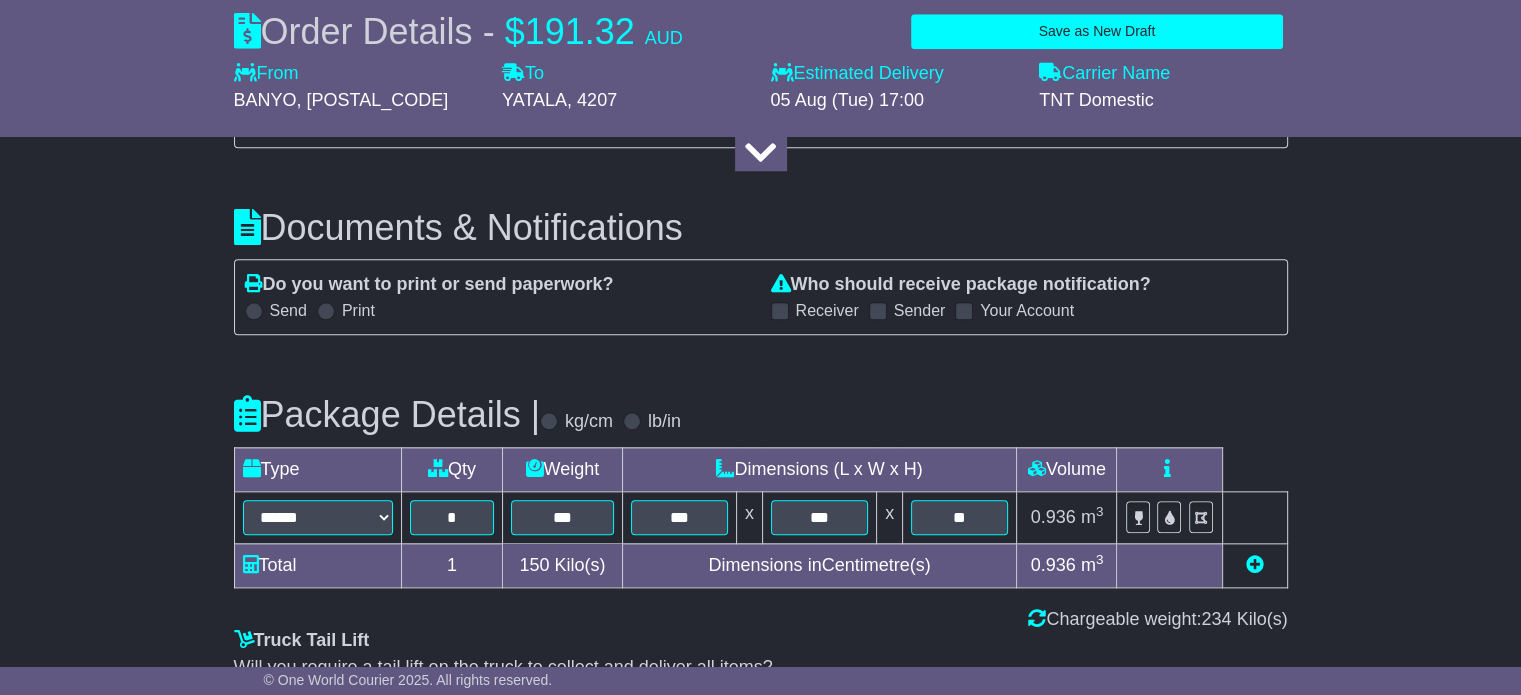 click at bounding box center (780, 311) 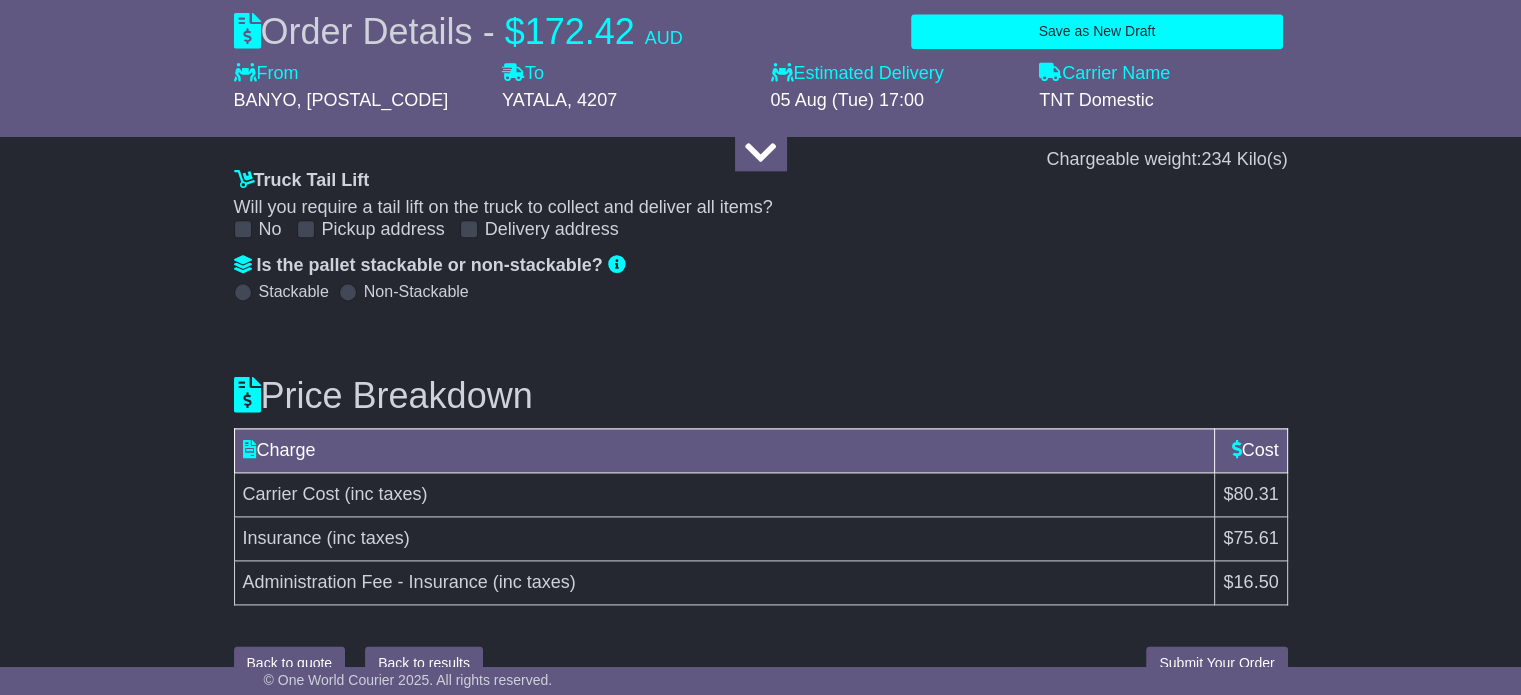 scroll, scrollTop: 2592, scrollLeft: 0, axis: vertical 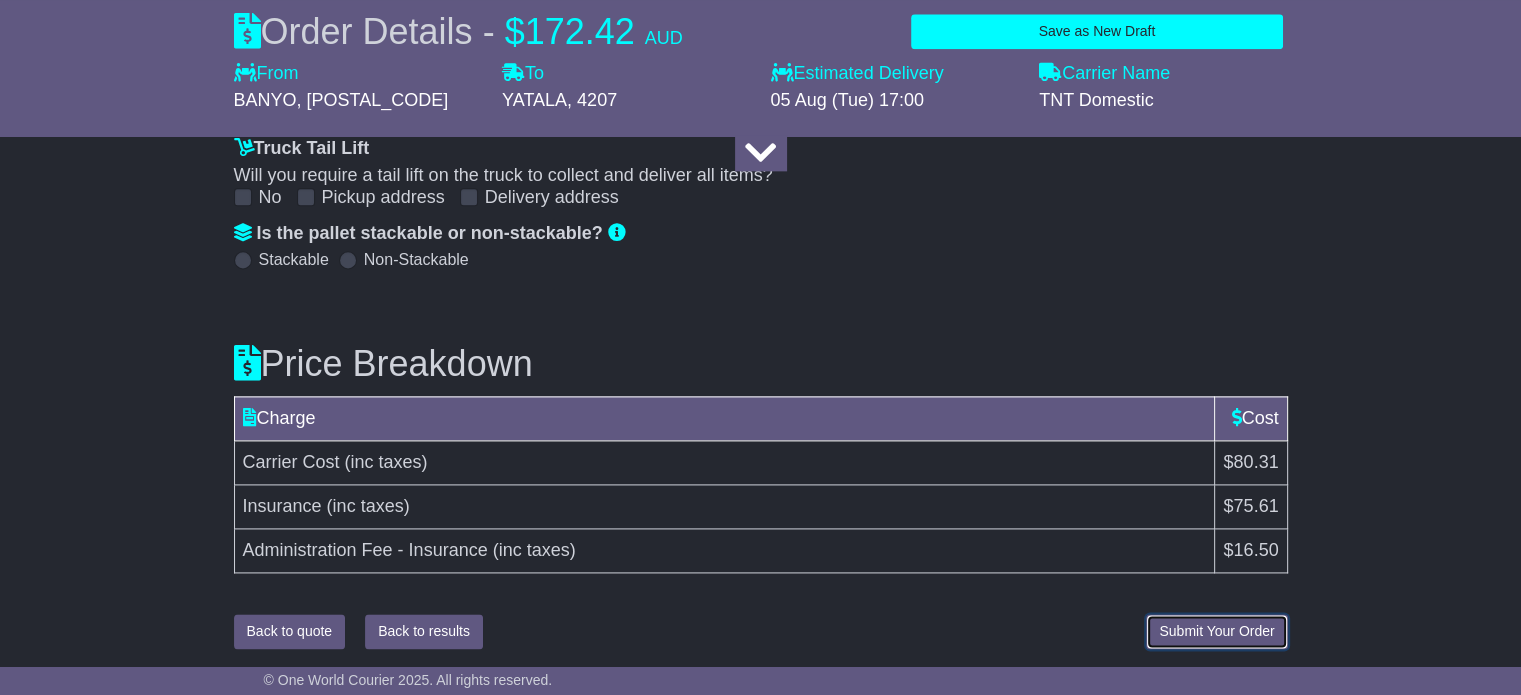 click on "Submit Your Order" at bounding box center (1216, 631) 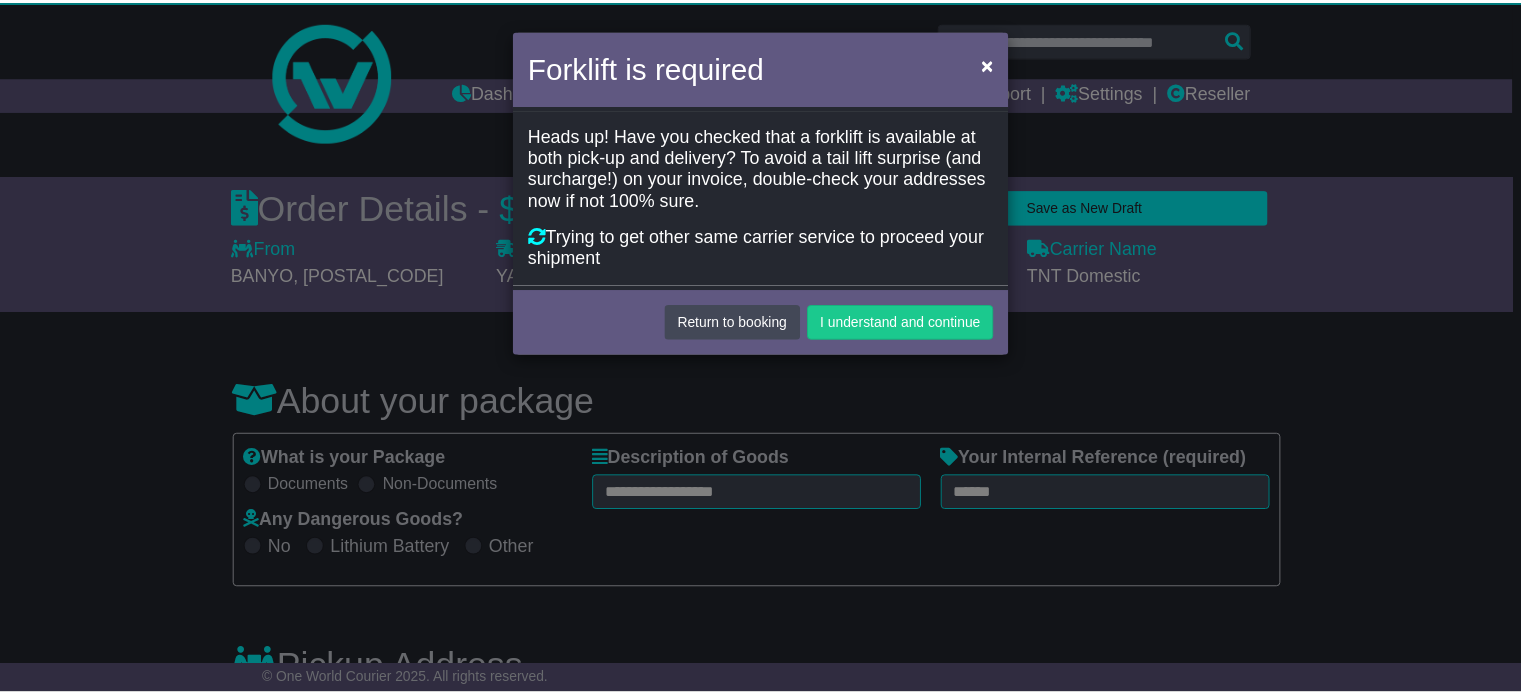 scroll, scrollTop: 0, scrollLeft: 0, axis: both 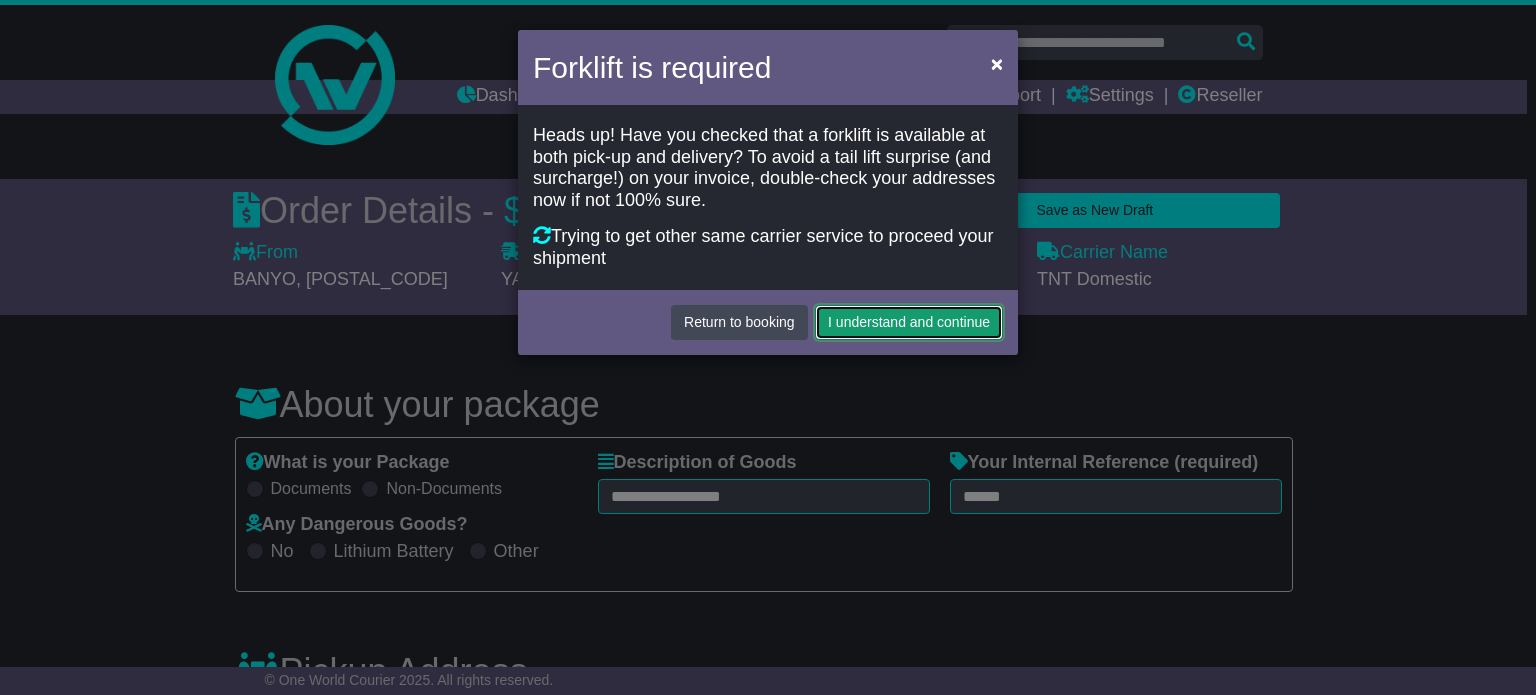 click on "I understand and continue" at bounding box center (909, 322) 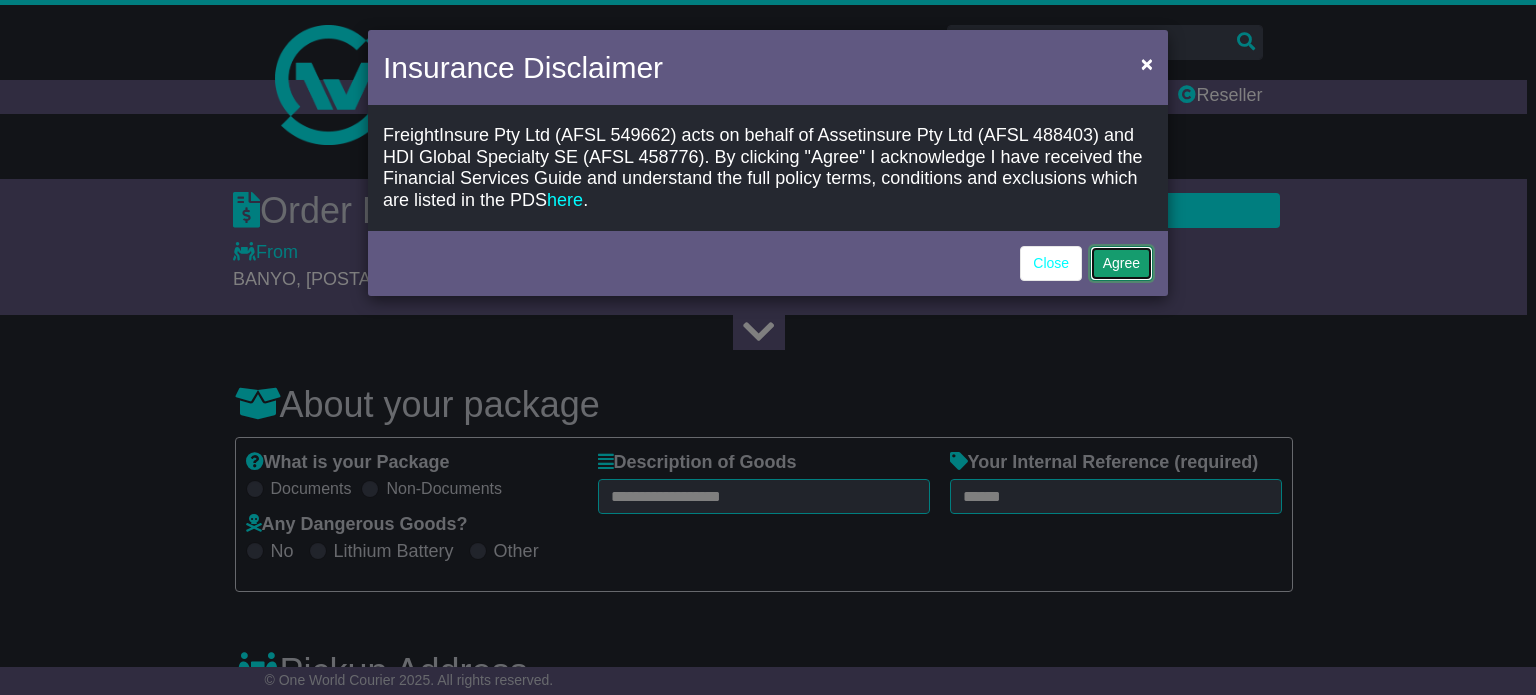 click on "Agree" 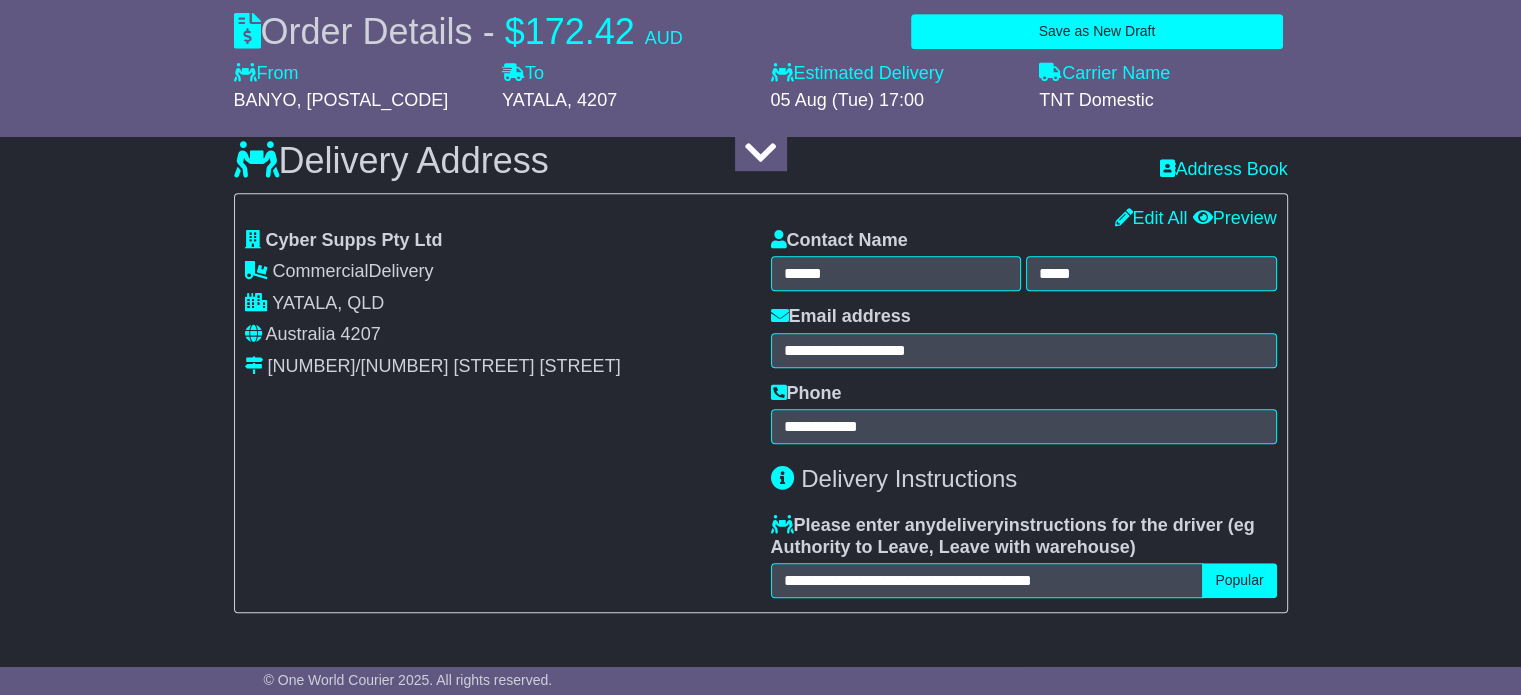scroll, scrollTop: 1200, scrollLeft: 0, axis: vertical 